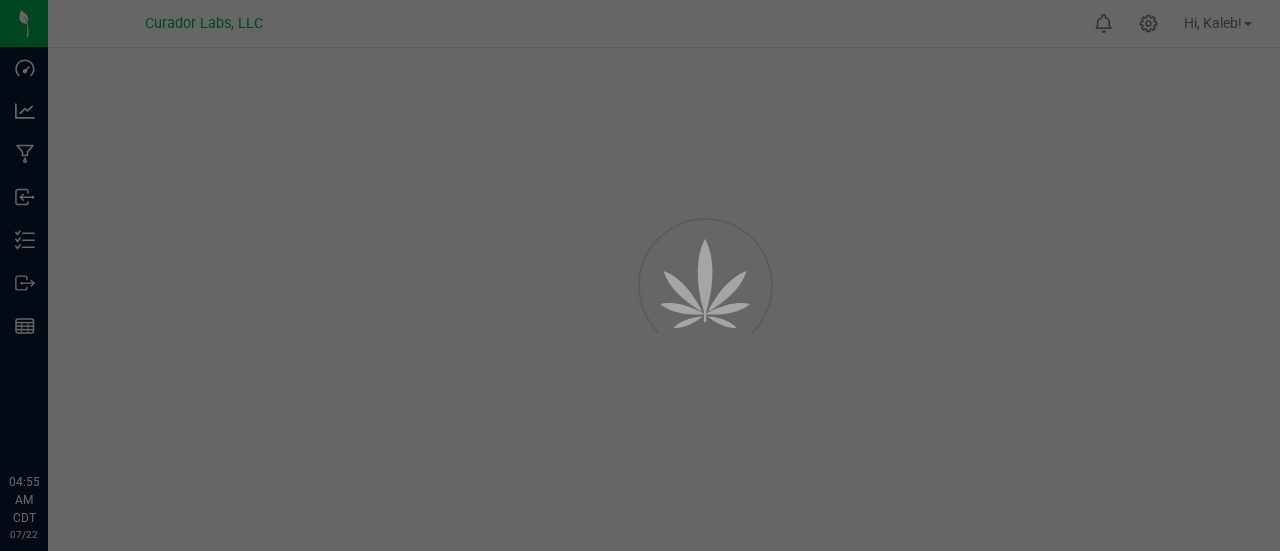 scroll, scrollTop: 0, scrollLeft: 0, axis: both 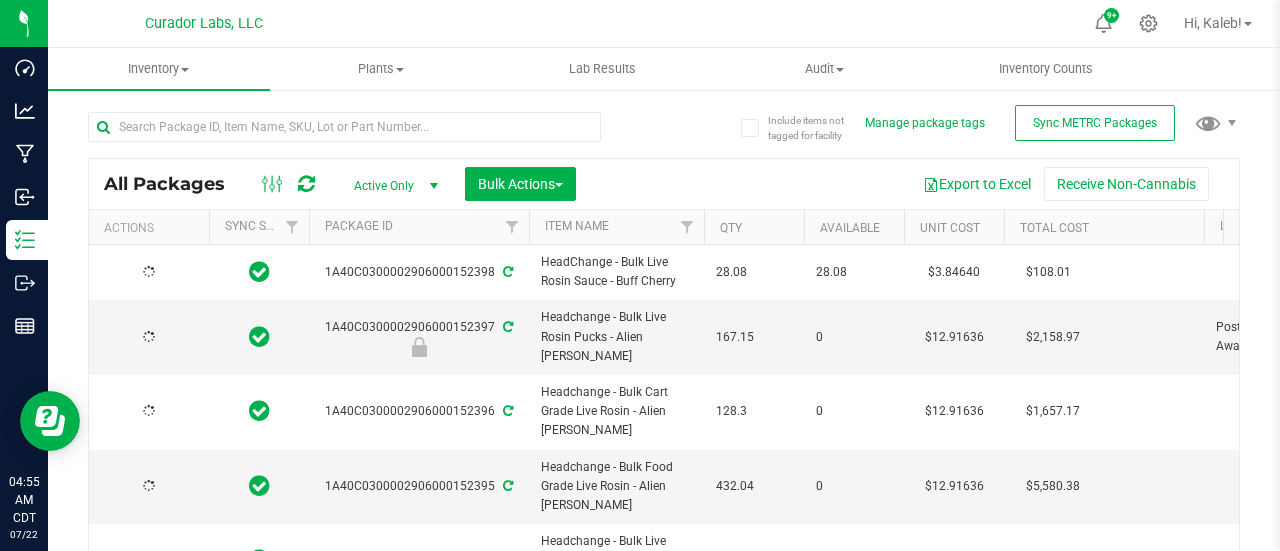 type on "[DATE]" 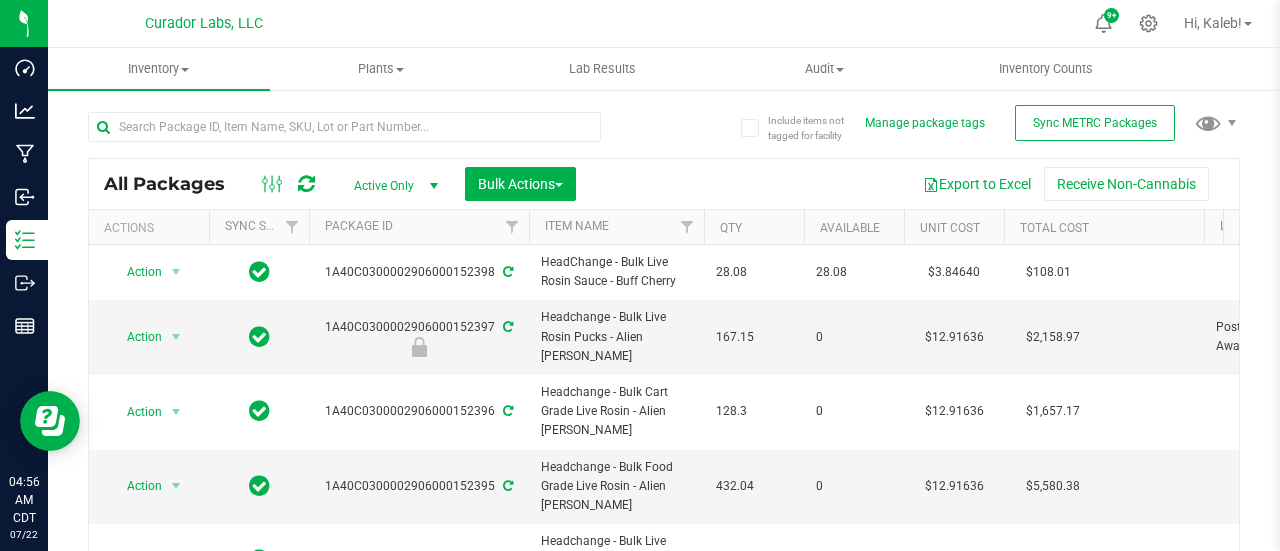 click on "Export to Excel
Receive Non-Cannabis" at bounding box center (907, 184) 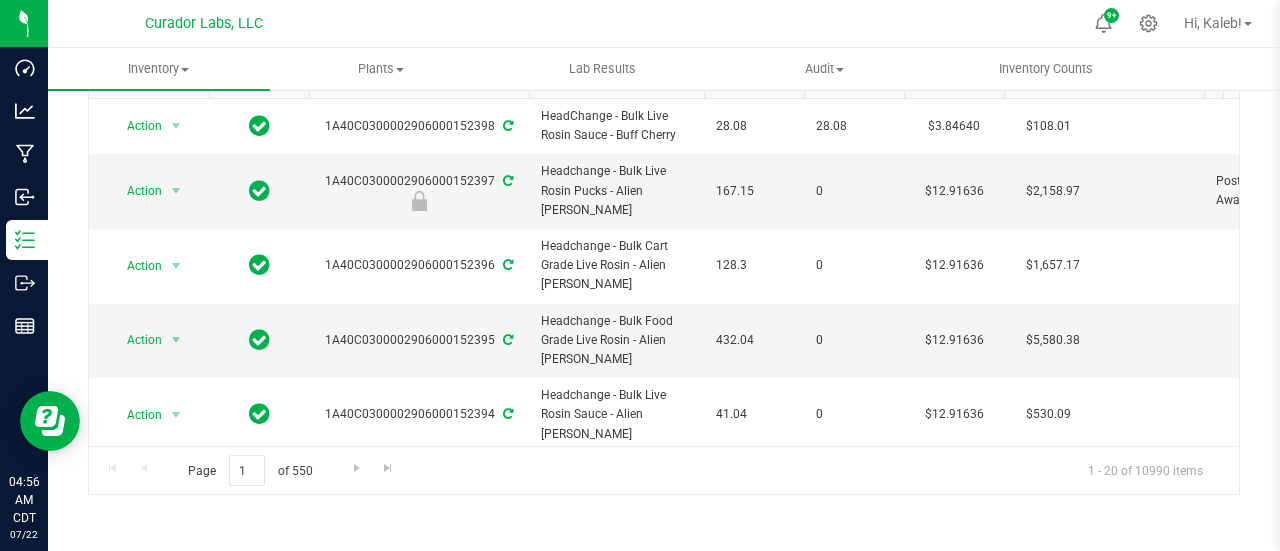scroll, scrollTop: 0, scrollLeft: 0, axis: both 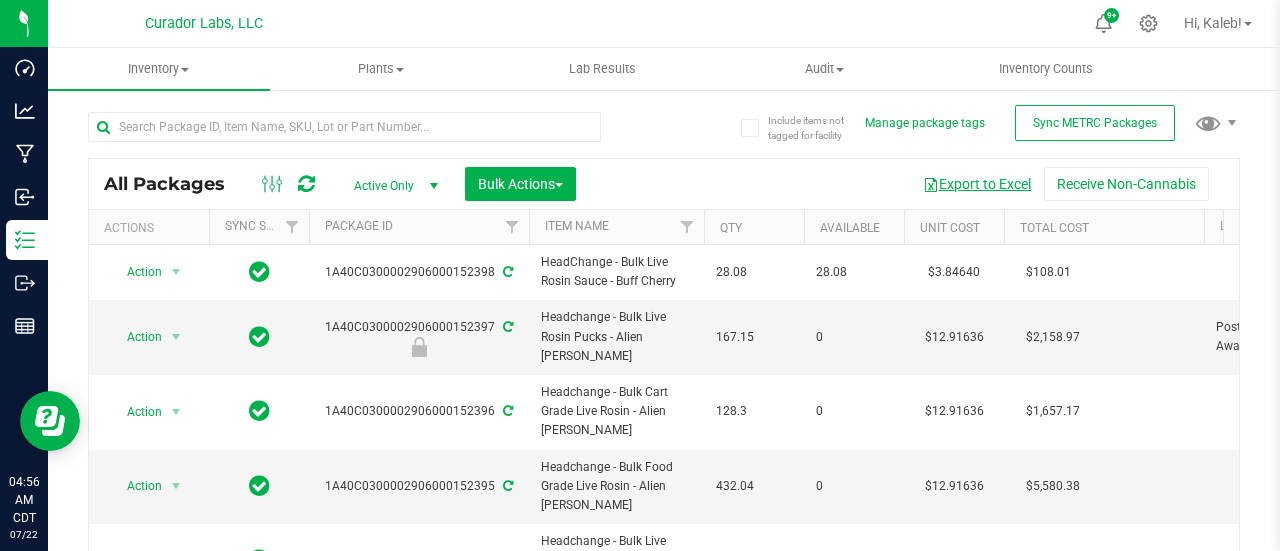 click on "Export to Excel" at bounding box center (977, 184) 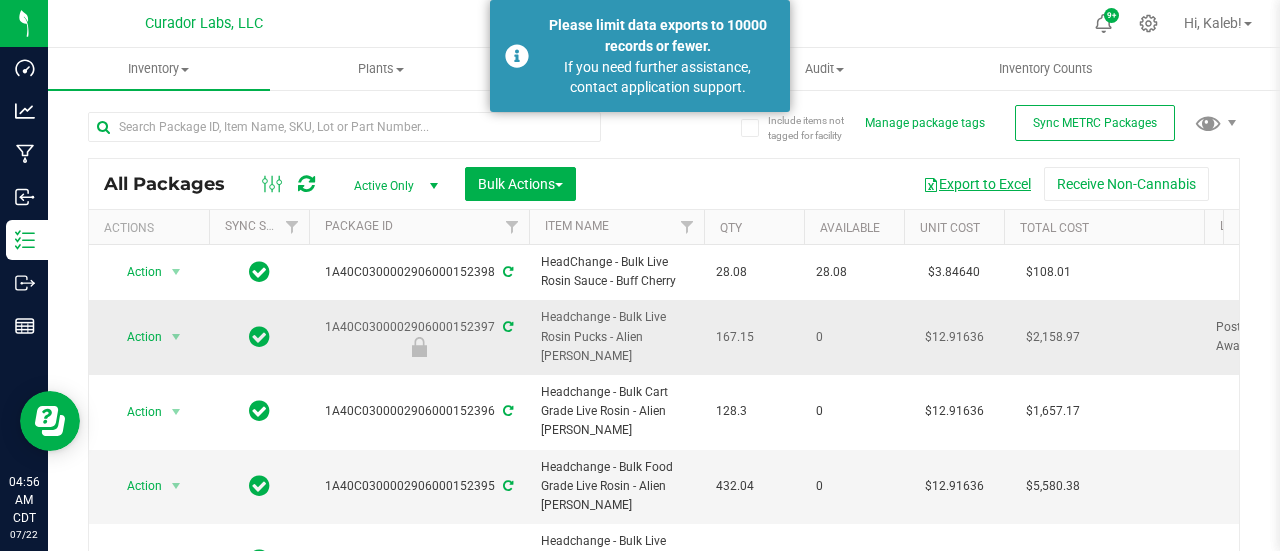 scroll, scrollTop: 0, scrollLeft: 291, axis: horizontal 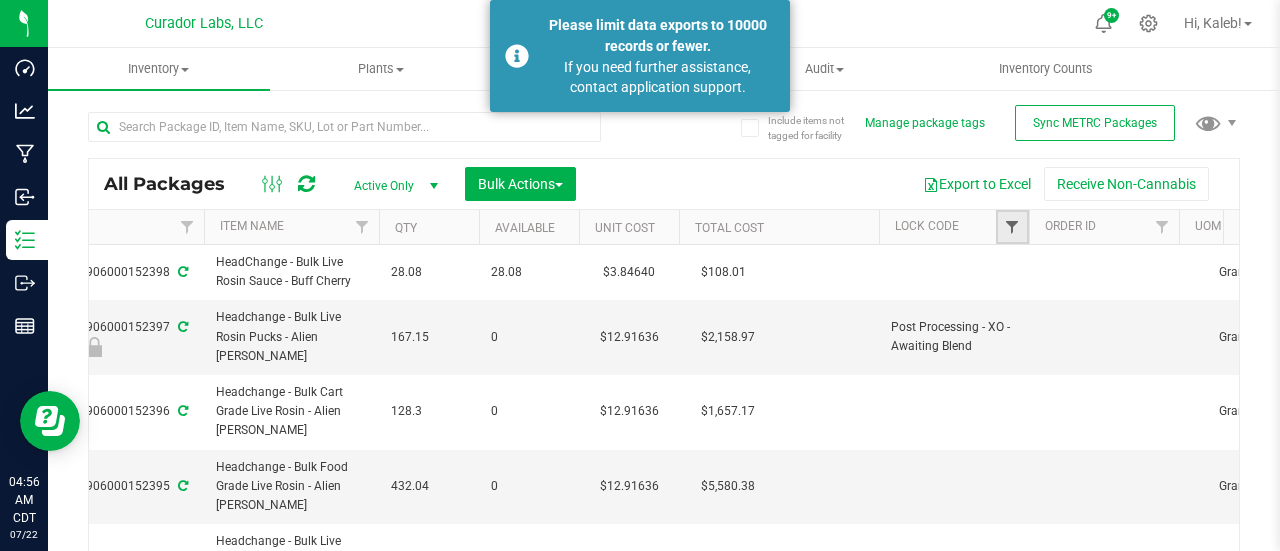 click at bounding box center [1012, 227] 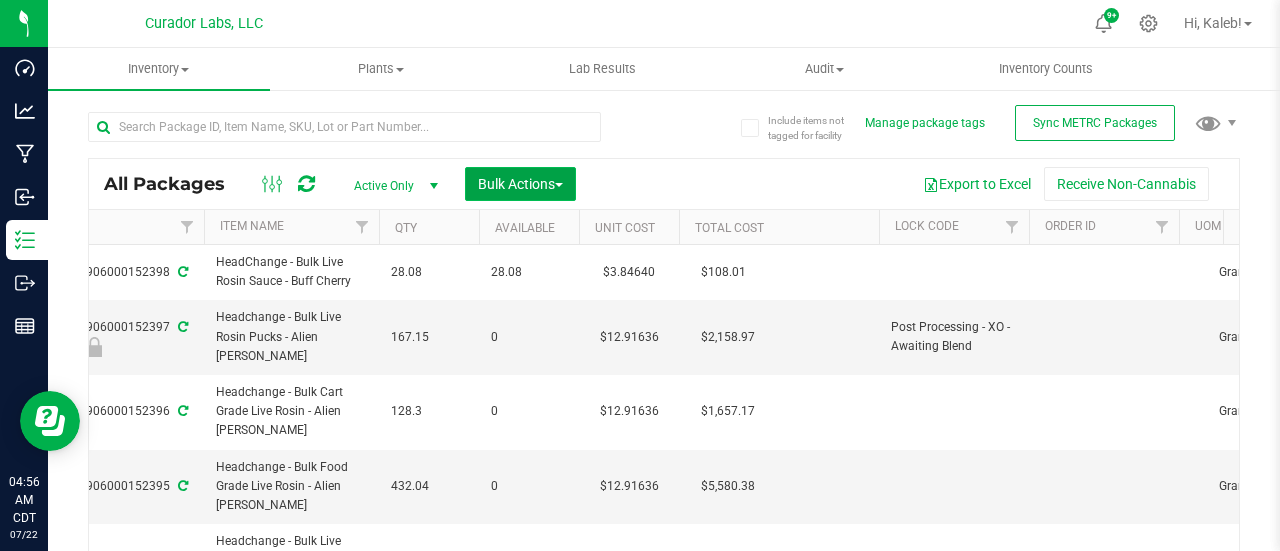 click on "Bulk Actions" at bounding box center [520, 184] 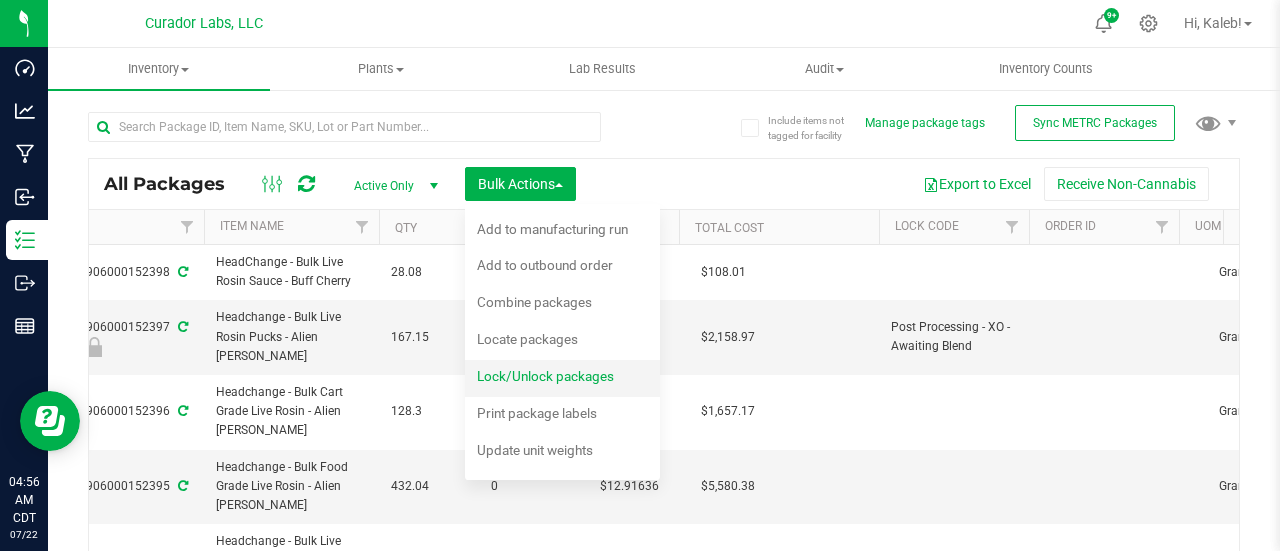 click on "Lock/Unlock packages" at bounding box center (545, 376) 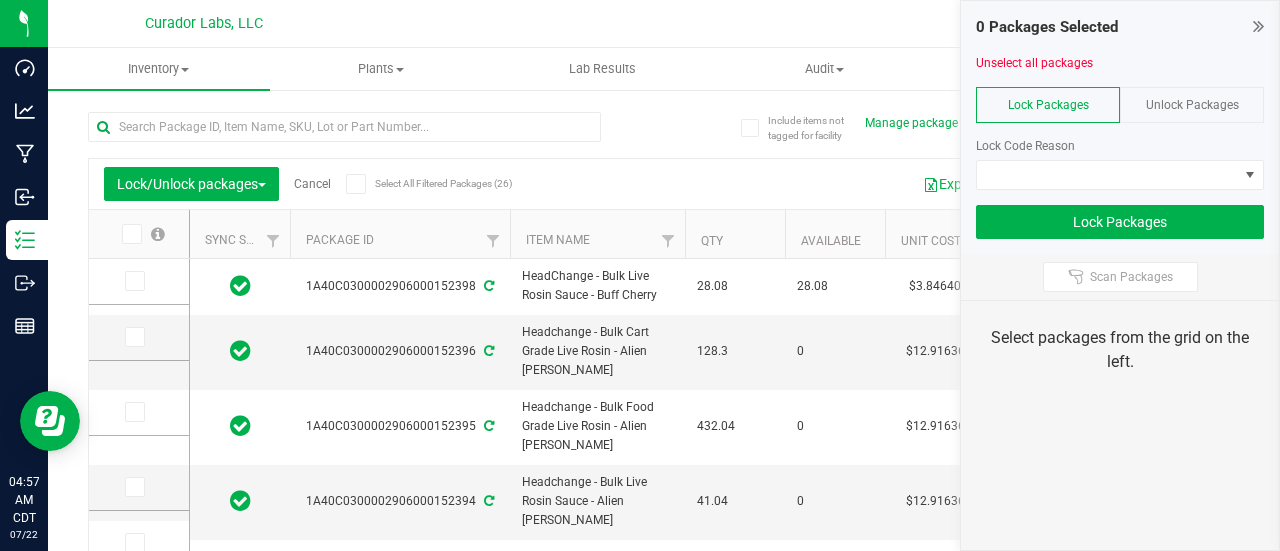 type on "[DATE]" 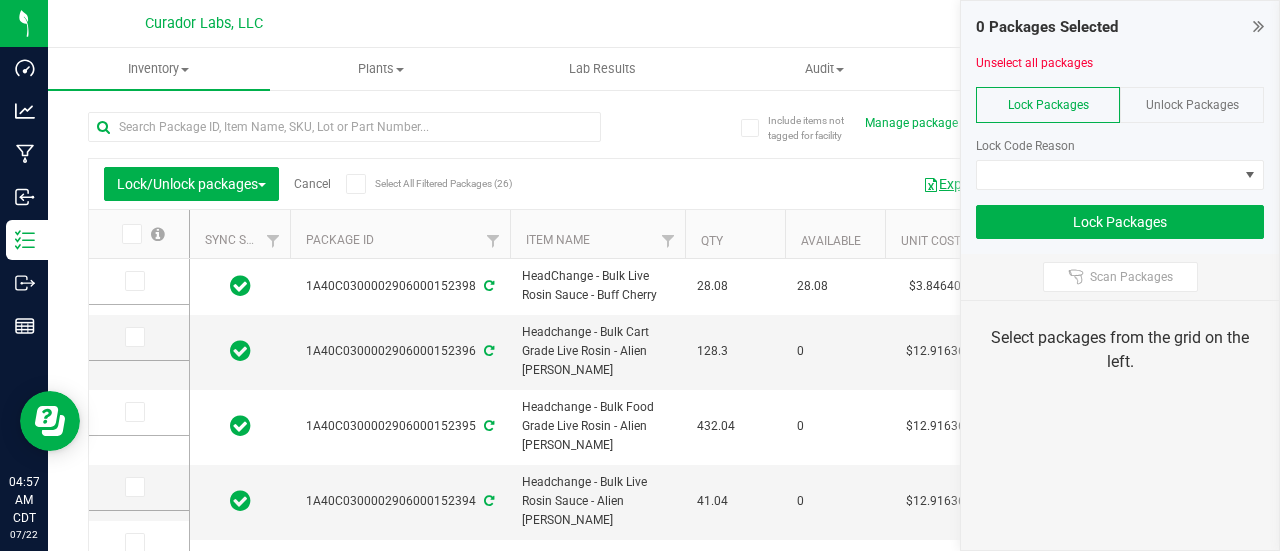 click on "Export to Excel" at bounding box center [977, 184] 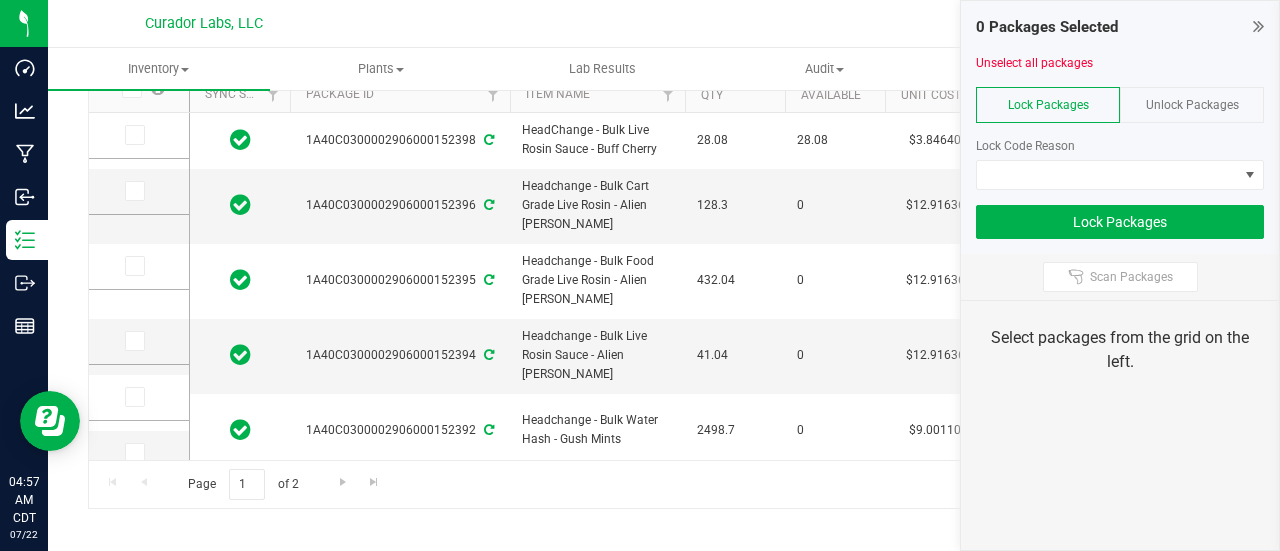 click on "Include items not tagged for facility
Manage package tags
Sync METRC Packages
Lock/Unlock packages
Cancel
Select All Filtered Packages (26)" at bounding box center [664, 239] 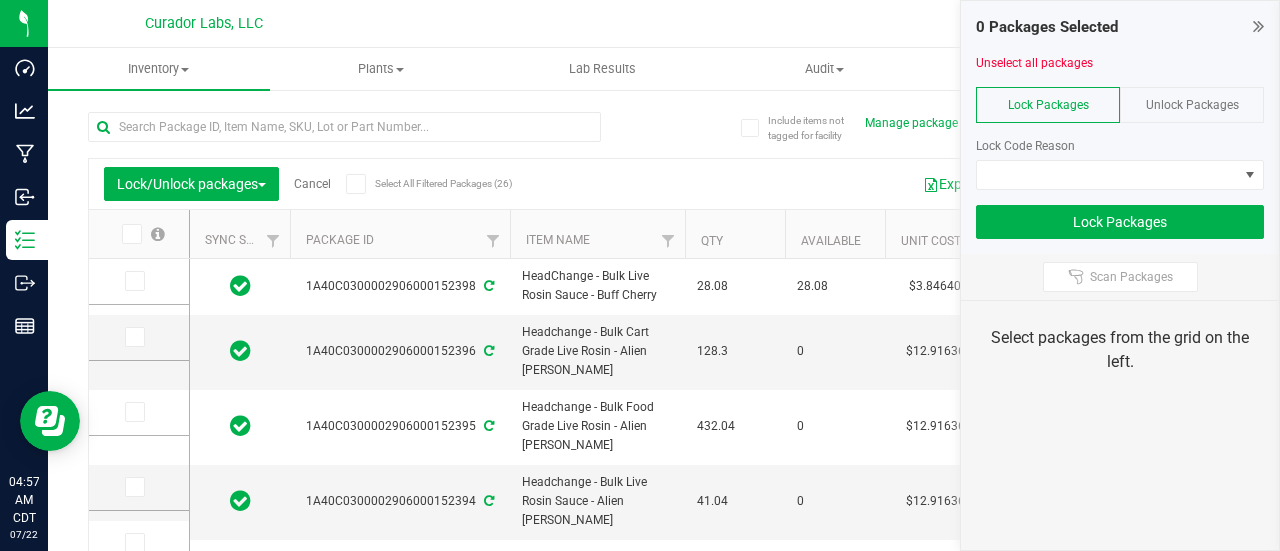 click on "Cancel" at bounding box center [312, 184] 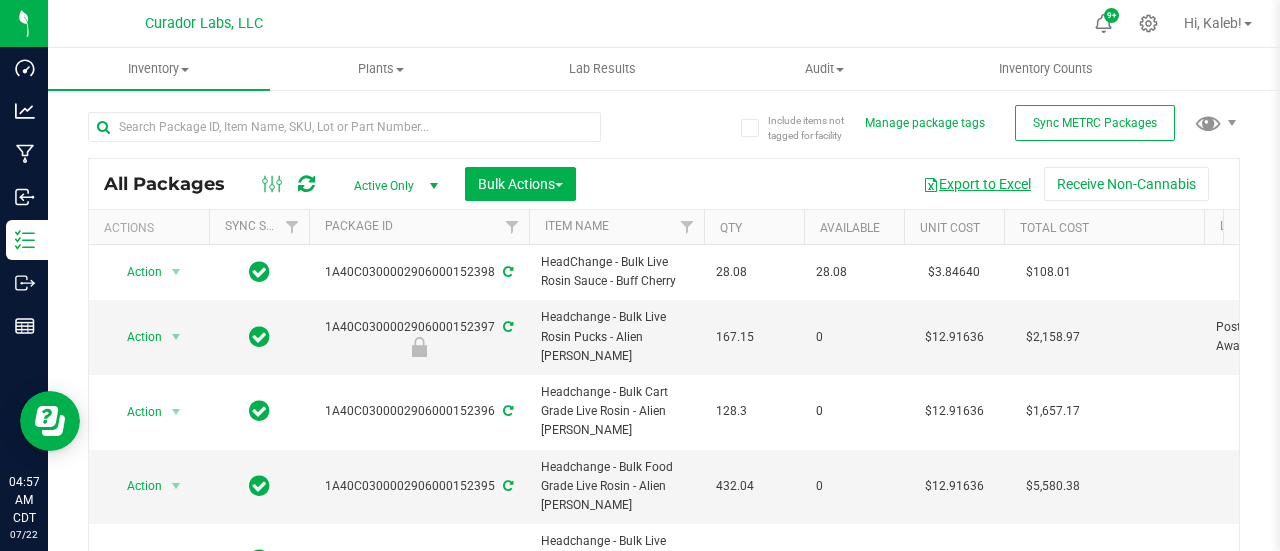 click on "Export to Excel" at bounding box center [977, 184] 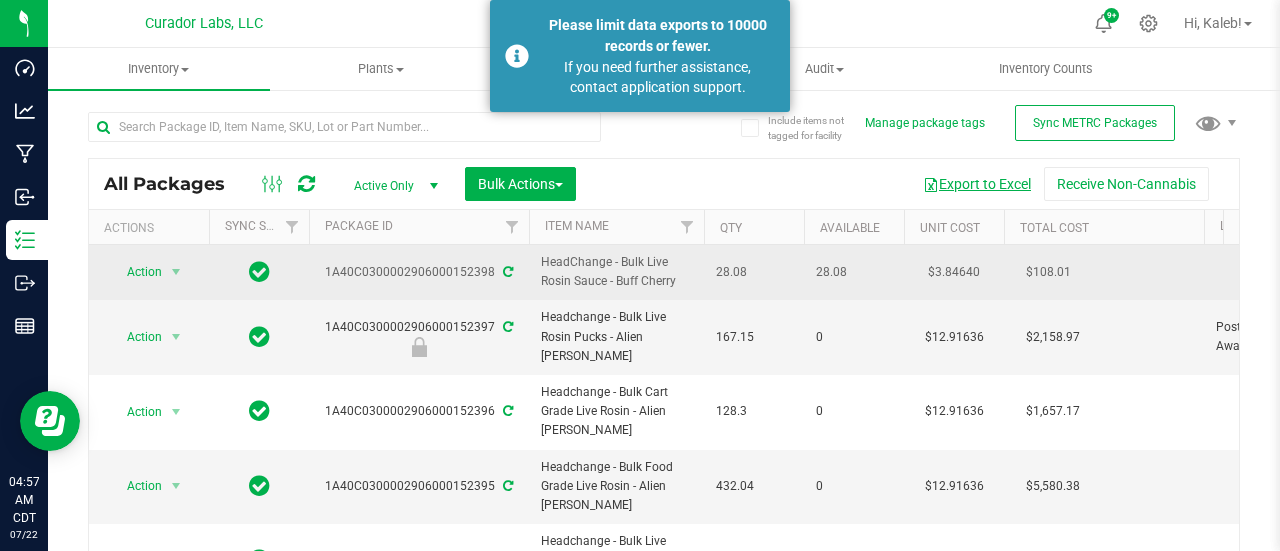 scroll, scrollTop: 0, scrollLeft: 345, axis: horizontal 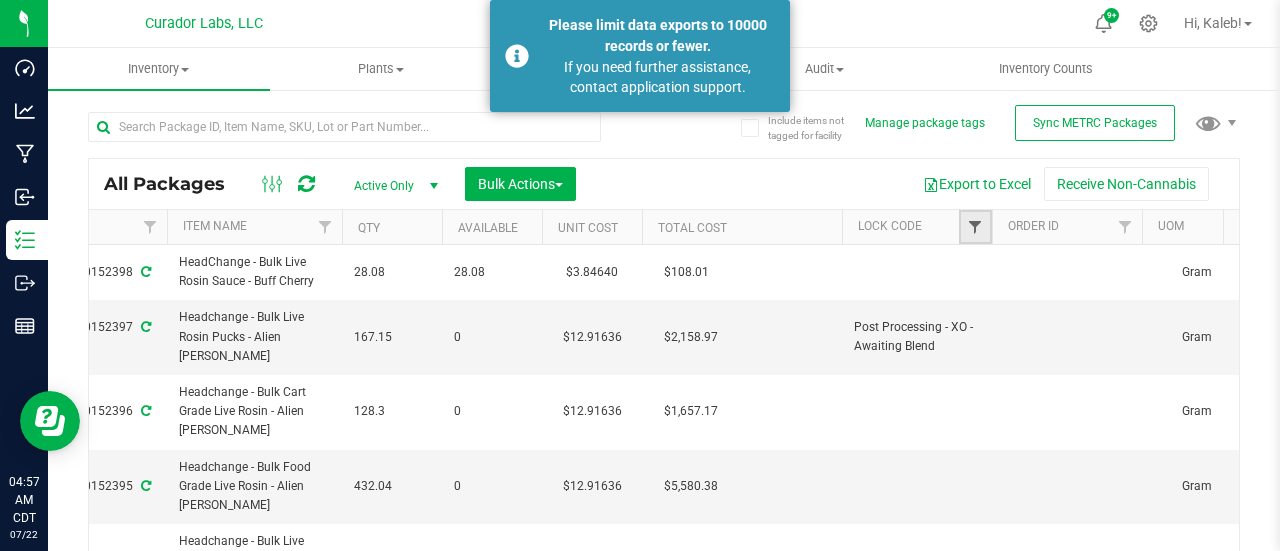 click at bounding box center [975, 227] 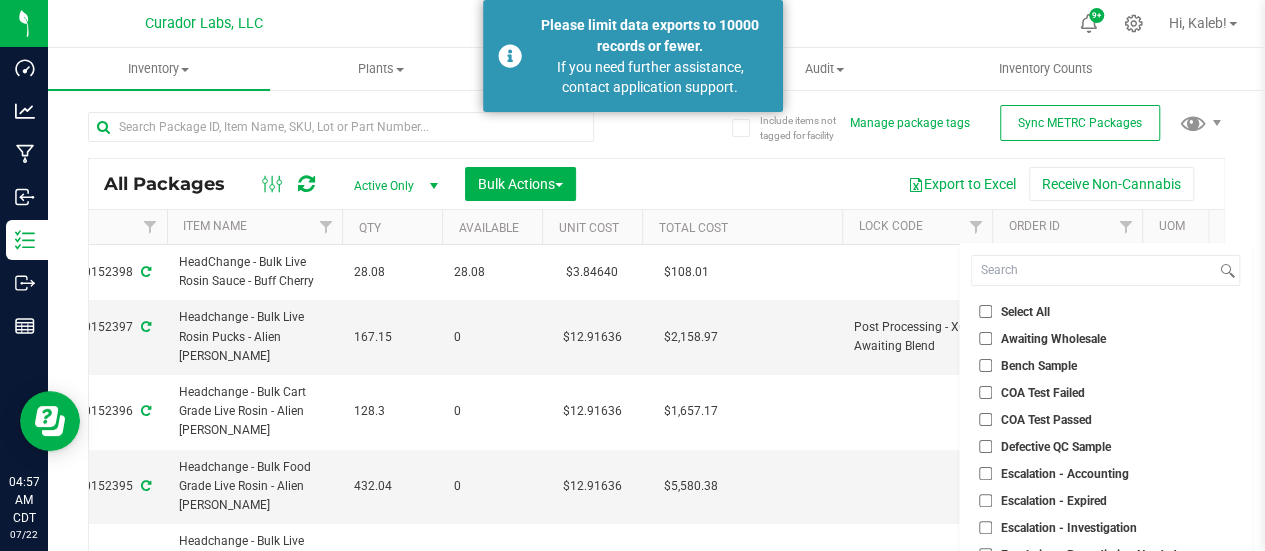 click on "Select All" at bounding box center [985, 311] 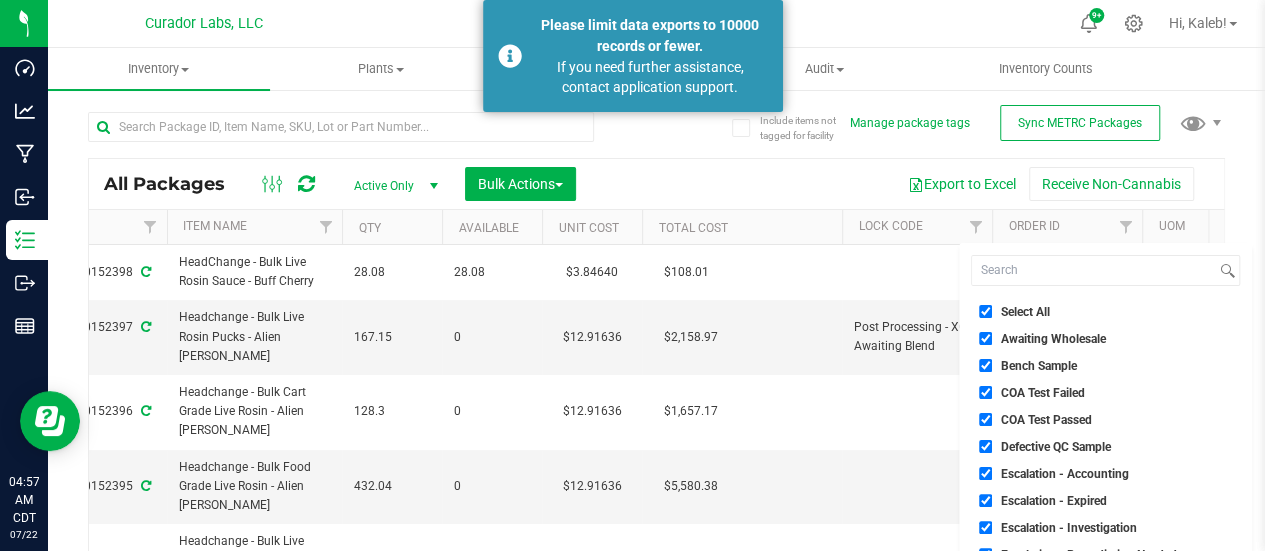 checkbox on "true" 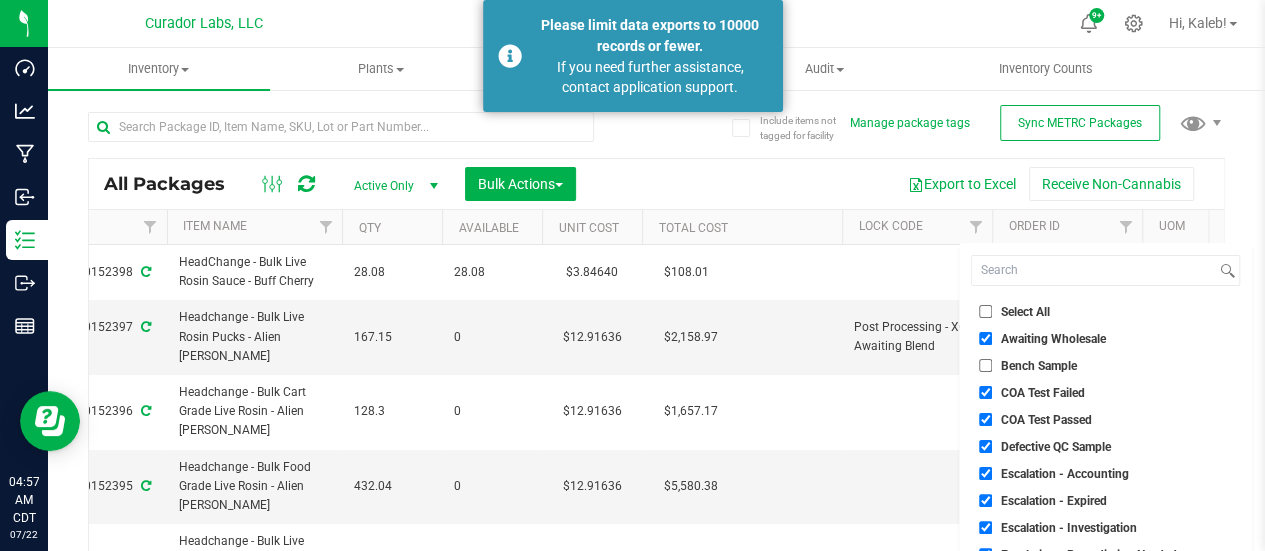 checkbox on "false" 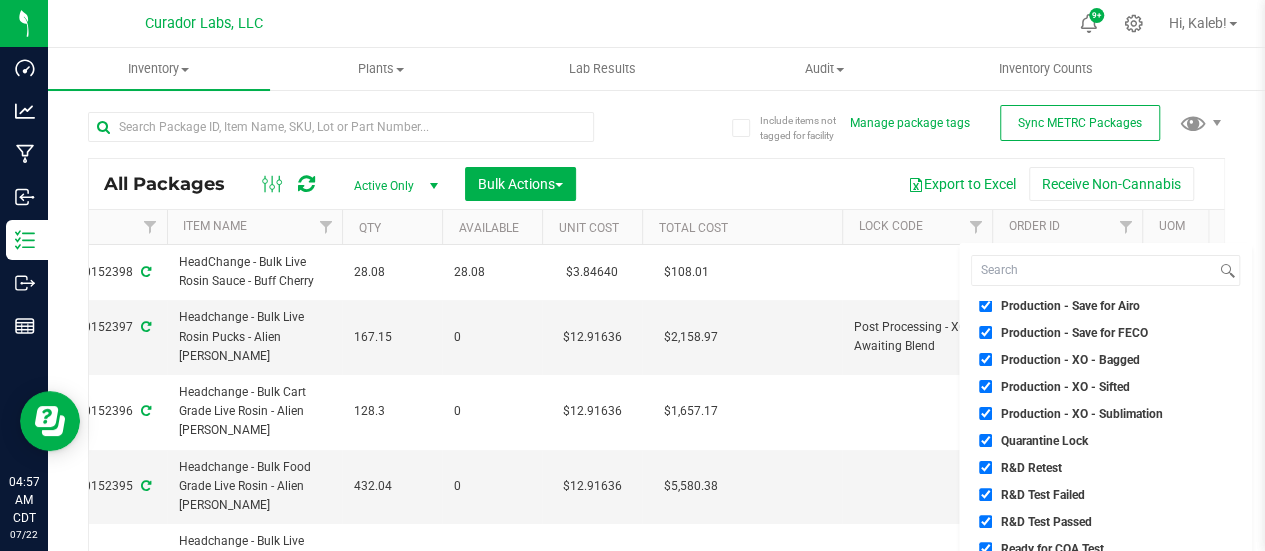 scroll, scrollTop: 1179, scrollLeft: 0, axis: vertical 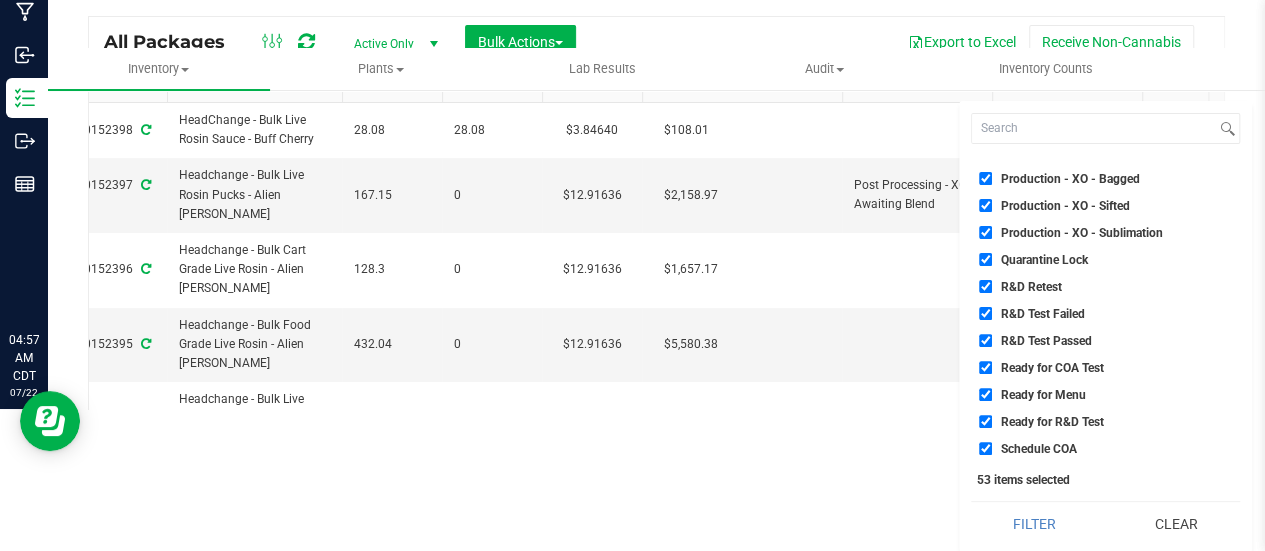 click on "Quarantine Lock" at bounding box center (985, 259) 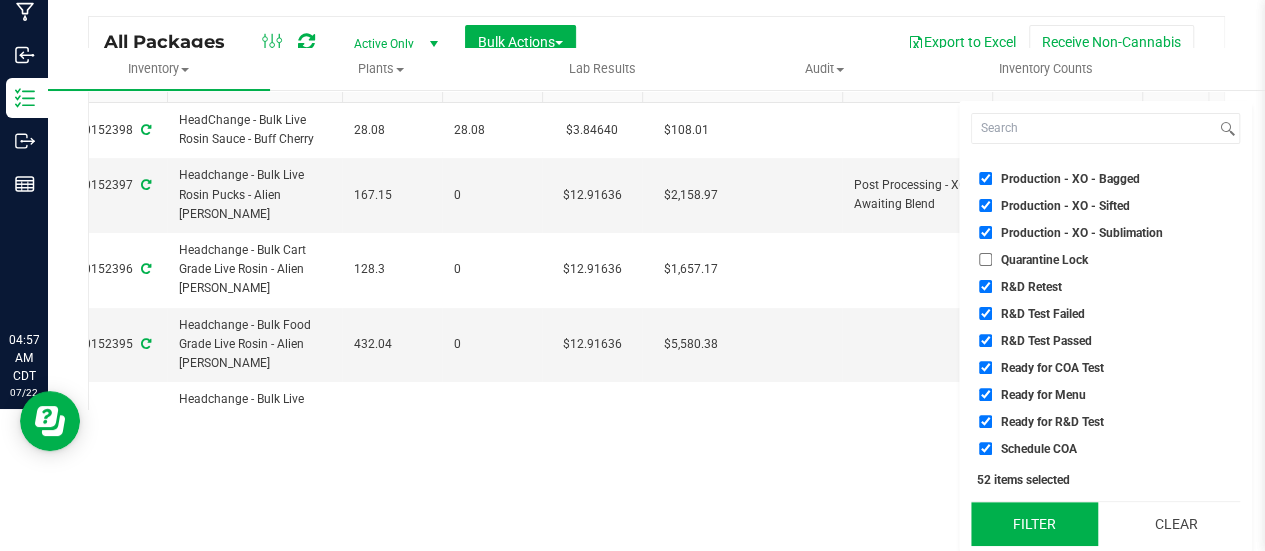 click on "Filter" at bounding box center [1034, 524] 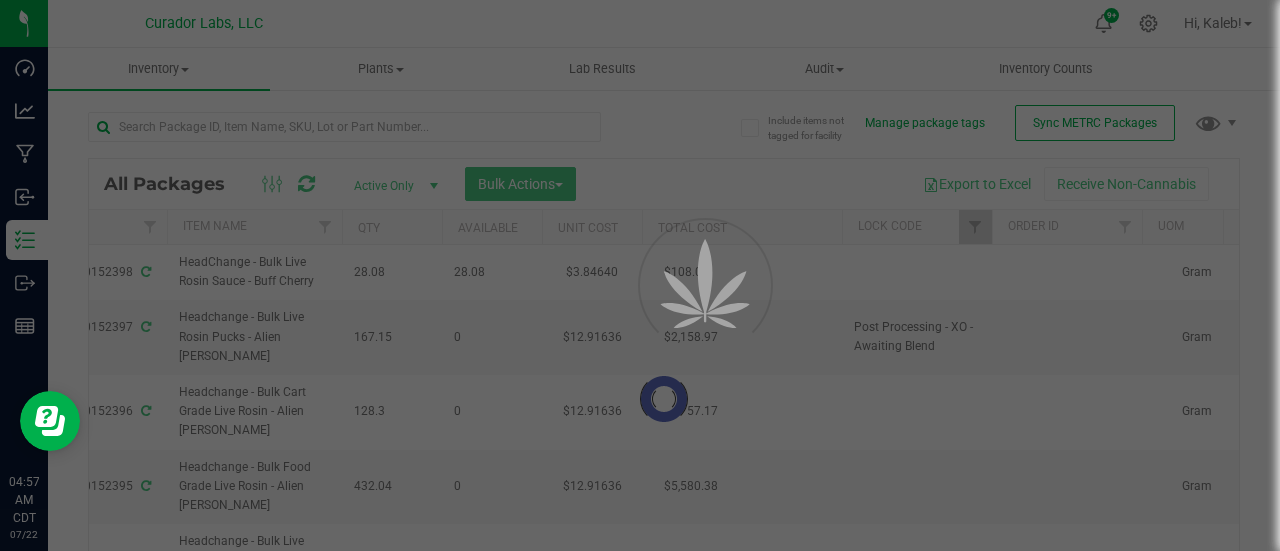 type on "[DATE]" 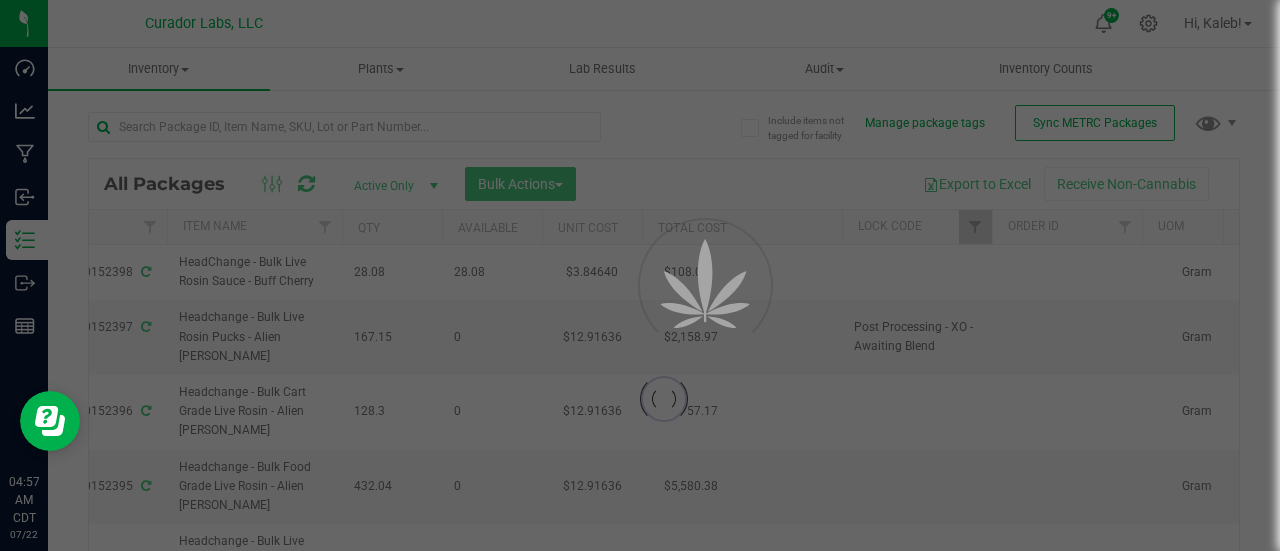 type on "[DATE]" 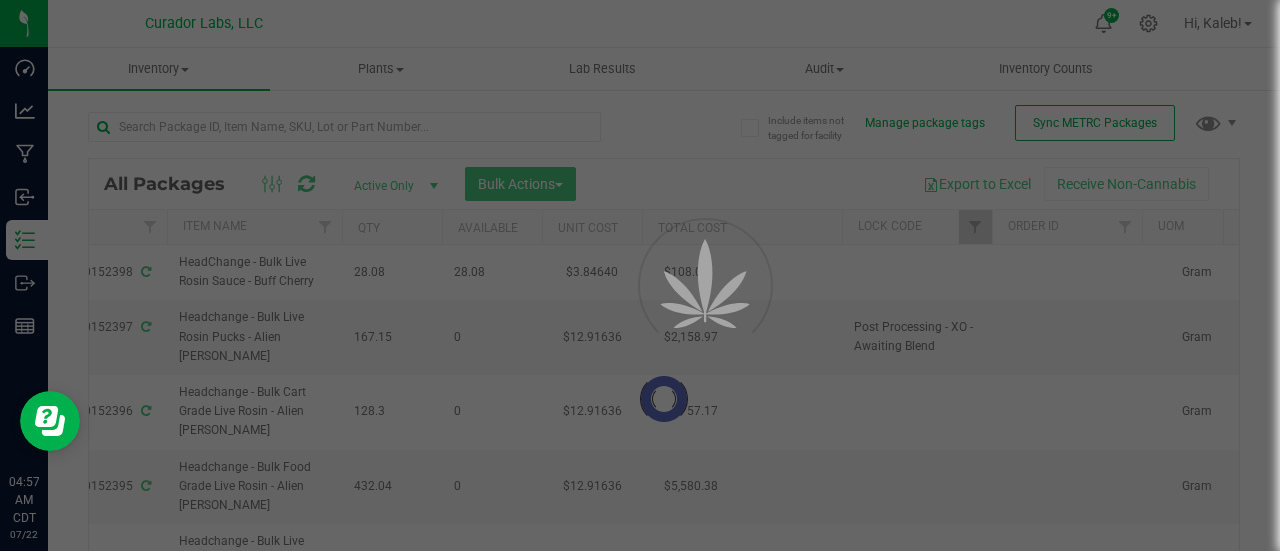 type on "[DATE]" 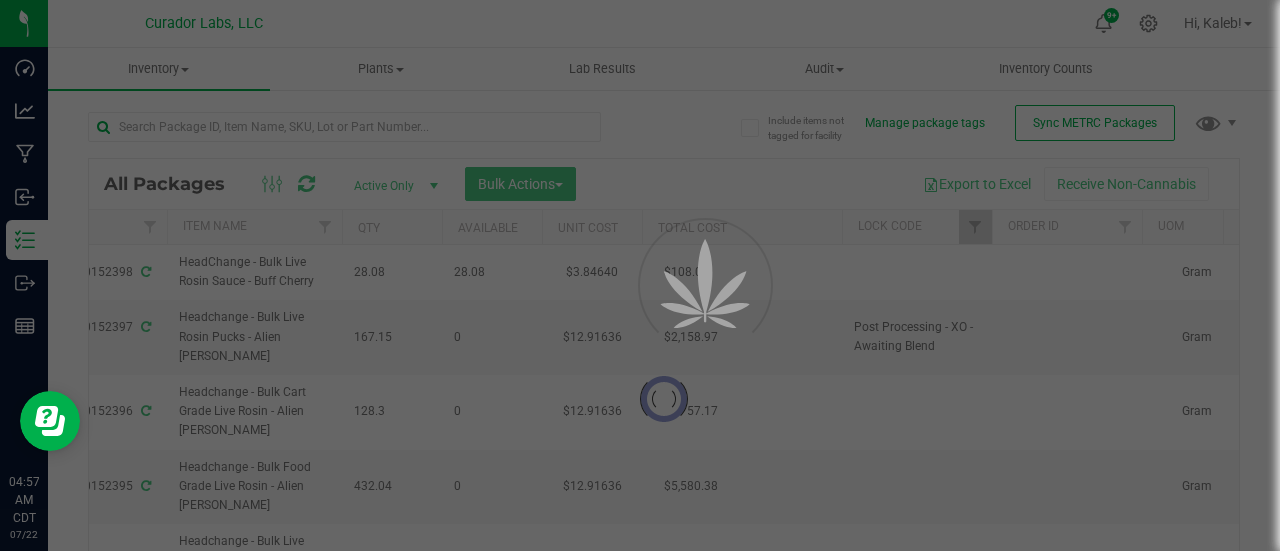 type on "[DATE]" 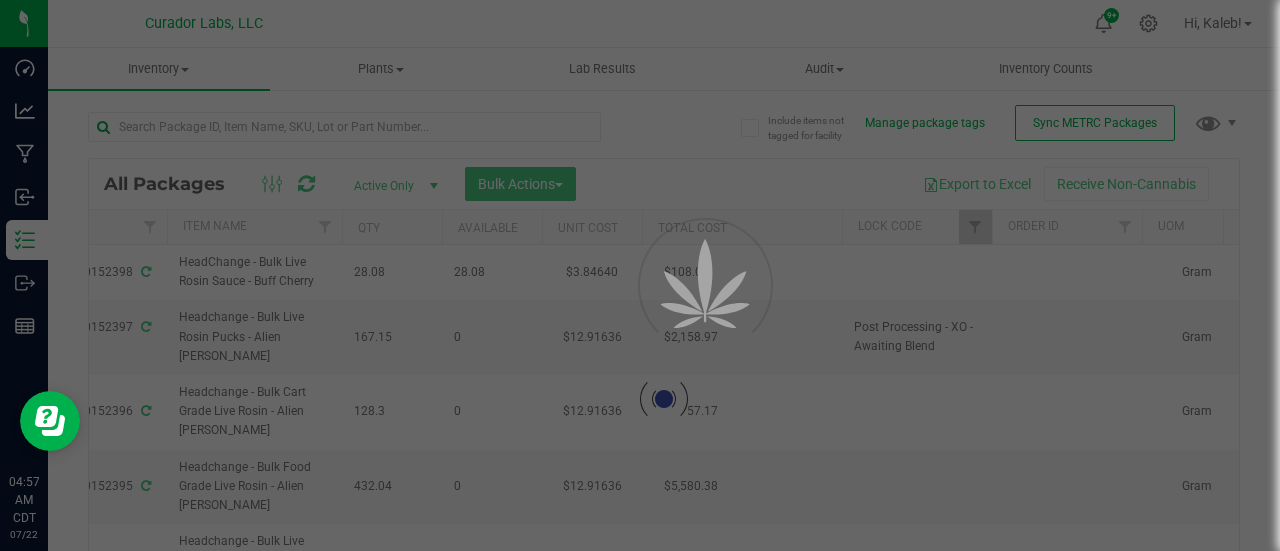 type on "[DATE]" 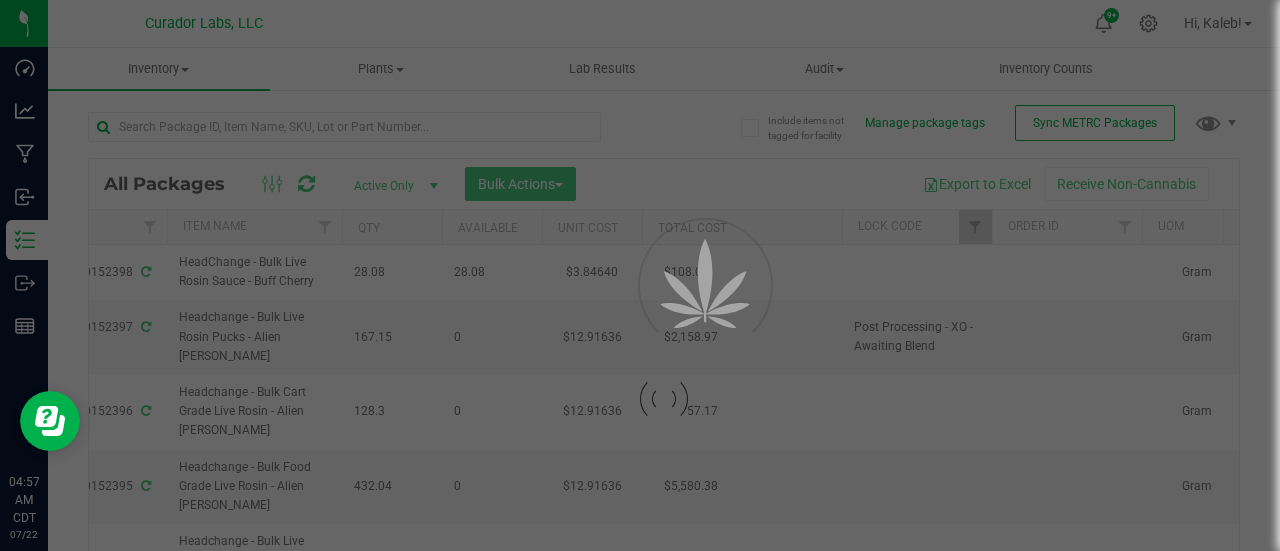type on "[DATE]" 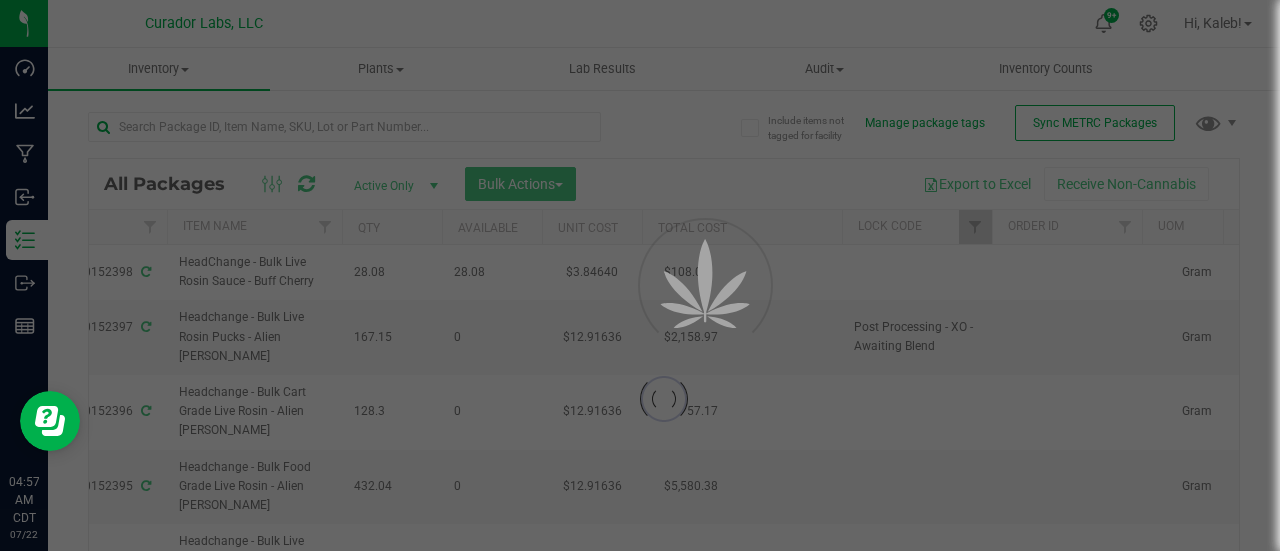 type on "[DATE]" 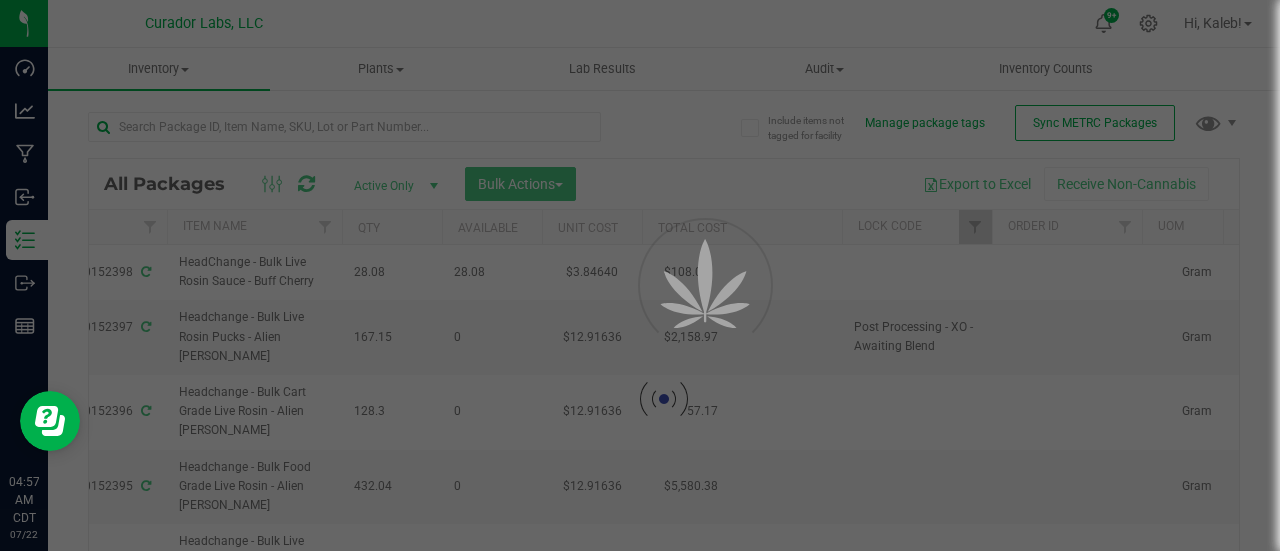 type on "[DATE]" 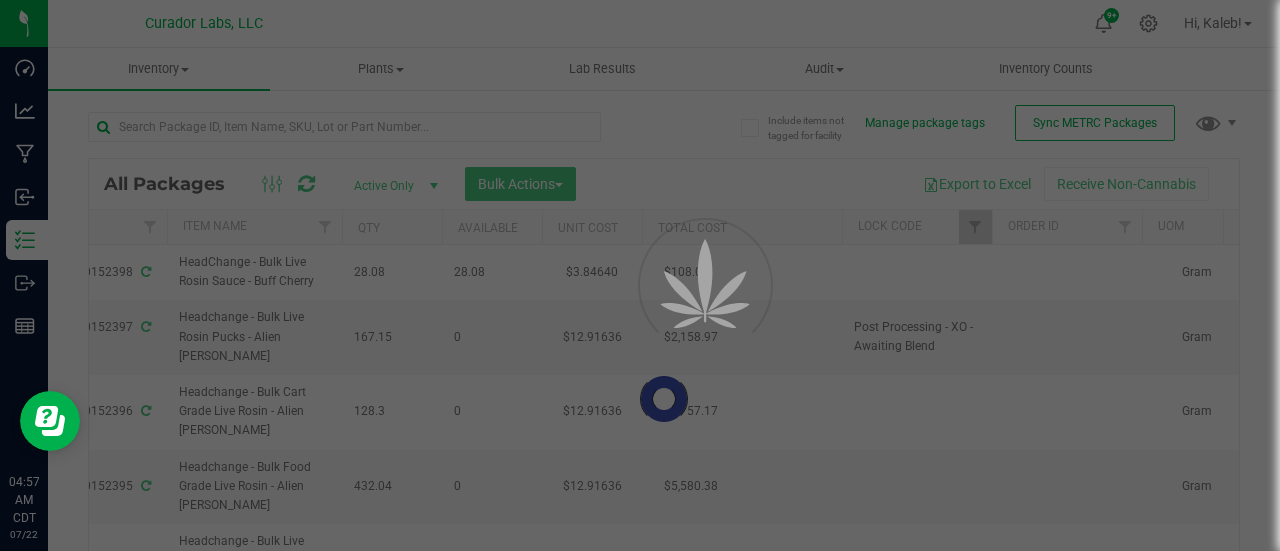 type on "[DATE]" 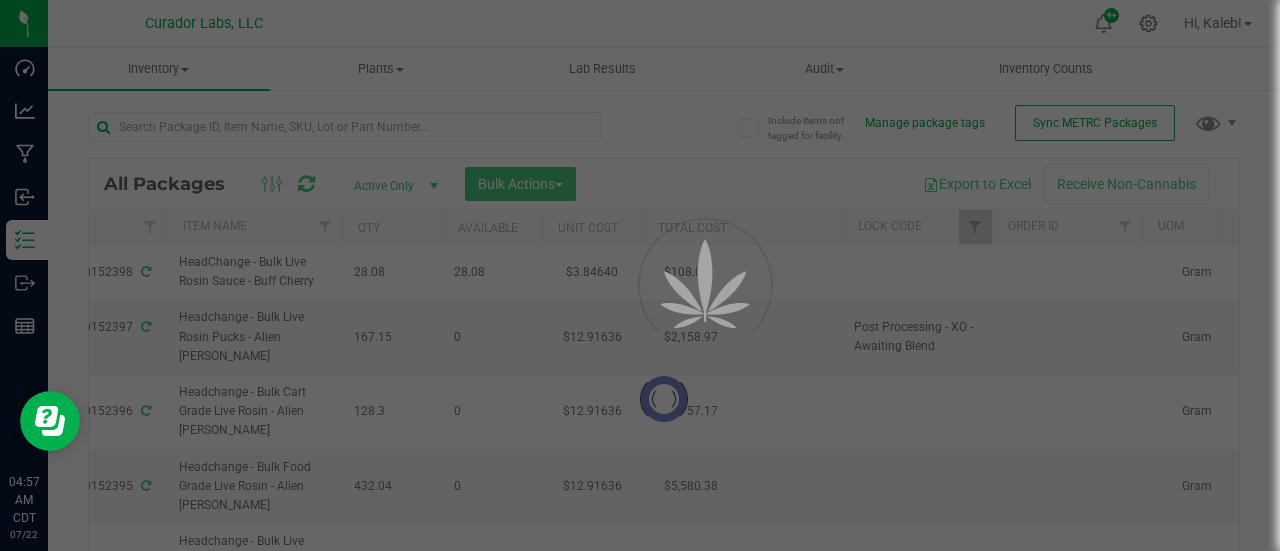 type on "[DATE]" 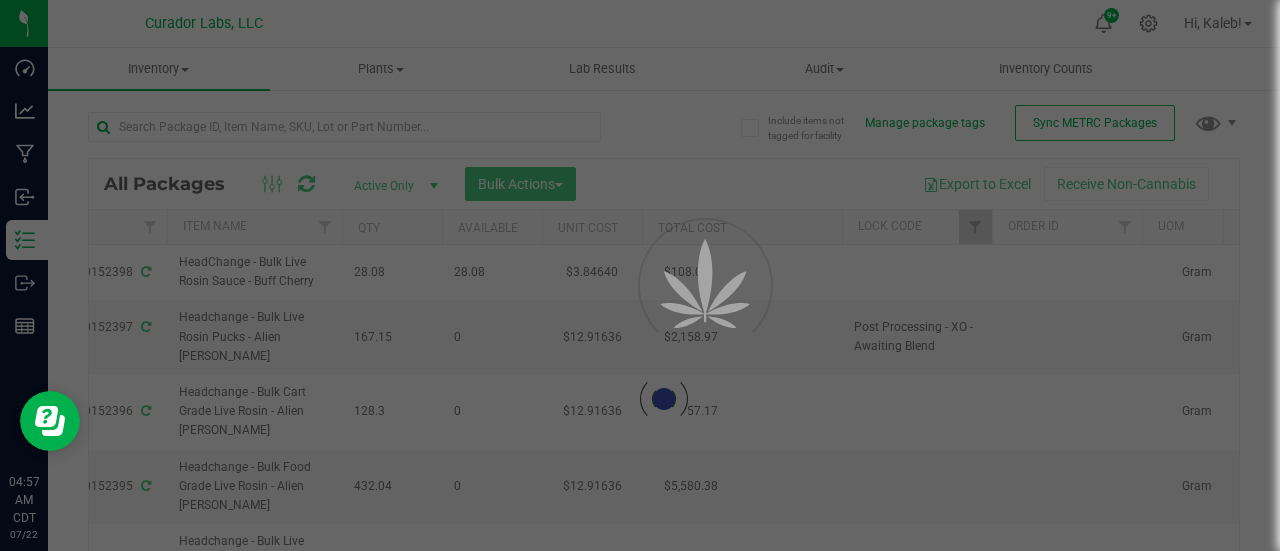type on "[DATE]" 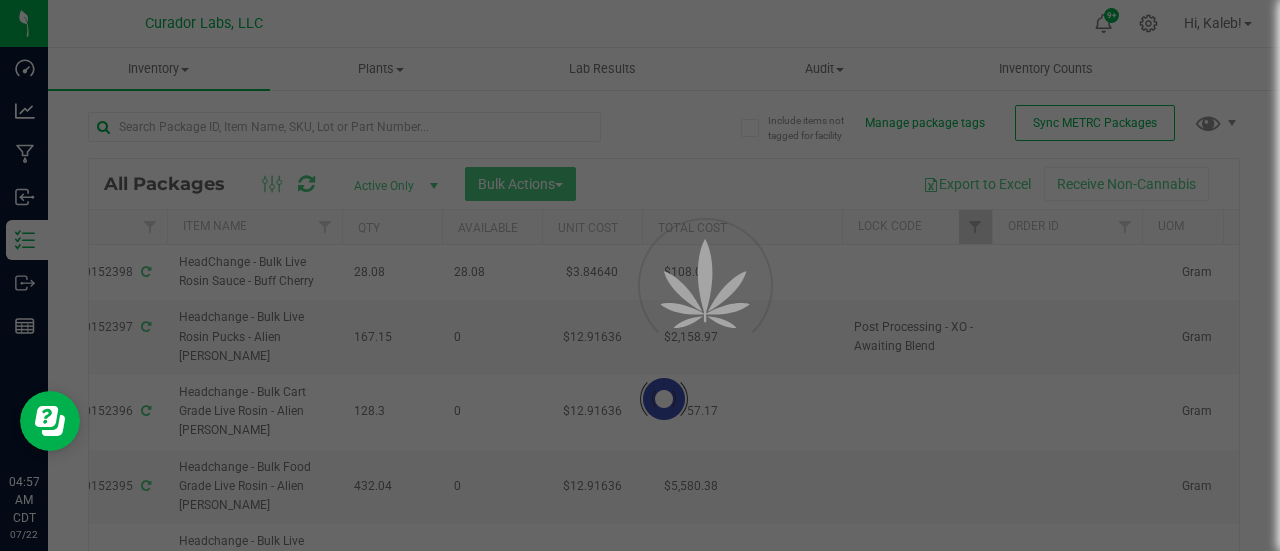type on "[DATE]" 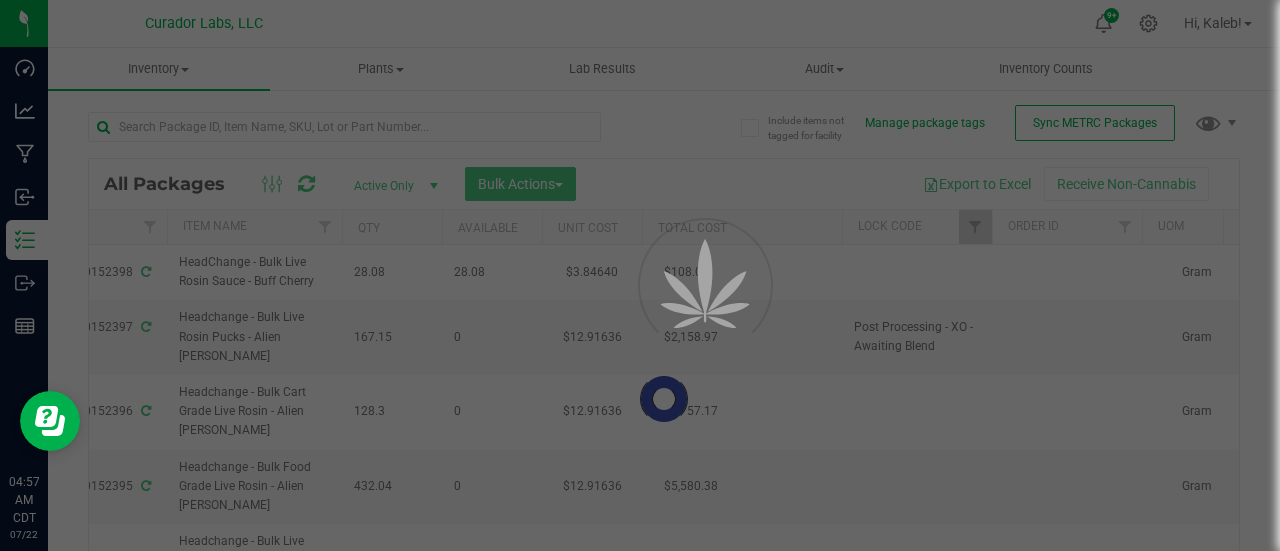 type on "[DATE]" 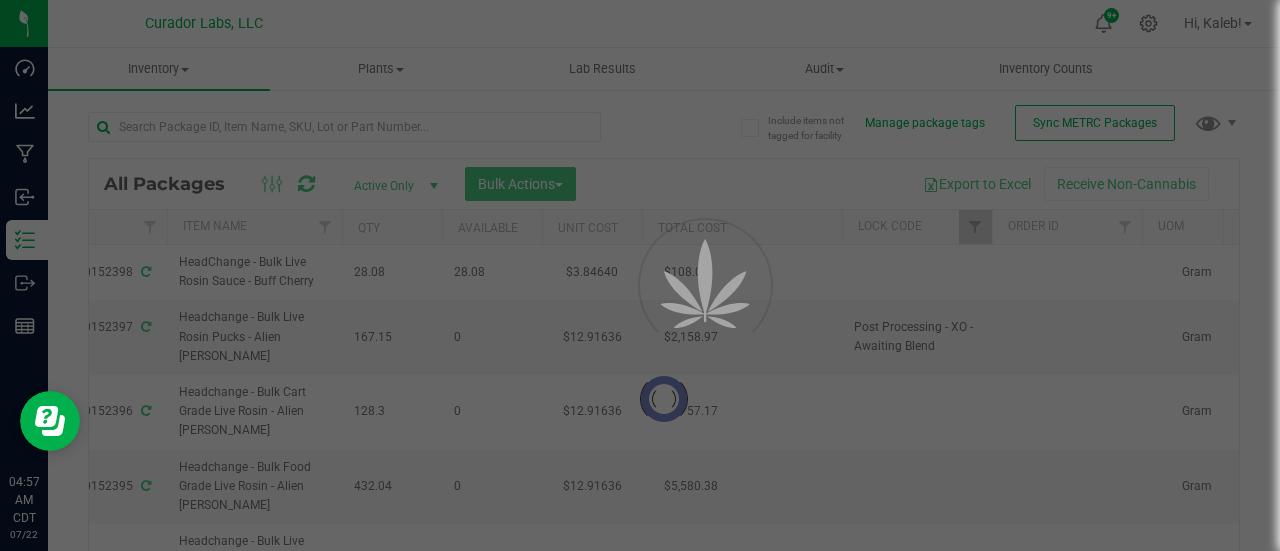 type on "[DATE]" 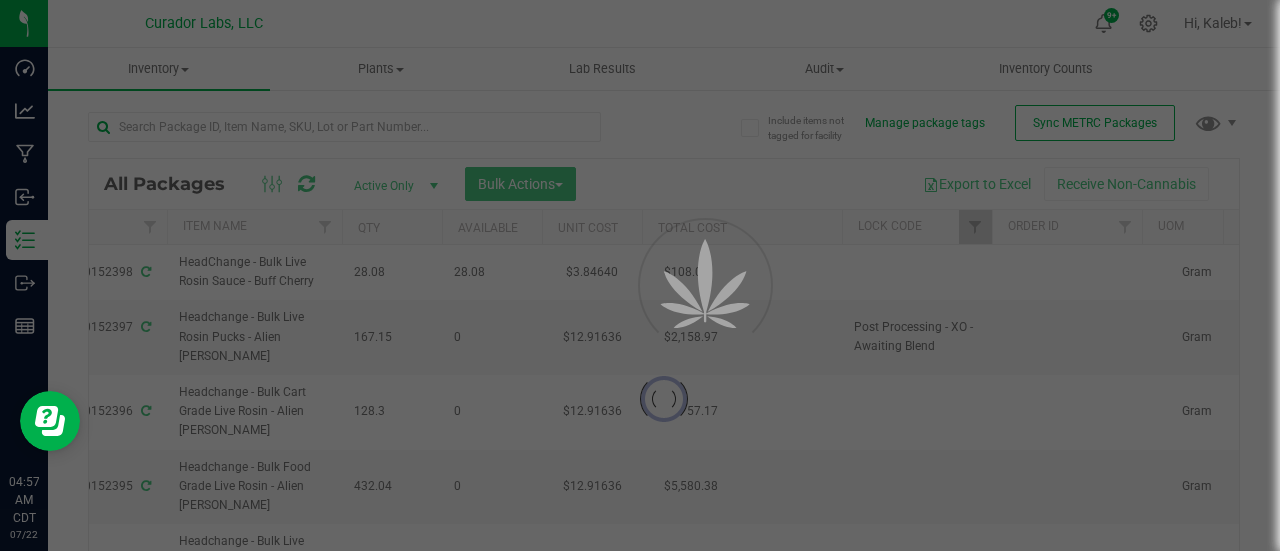 type on "[DATE]" 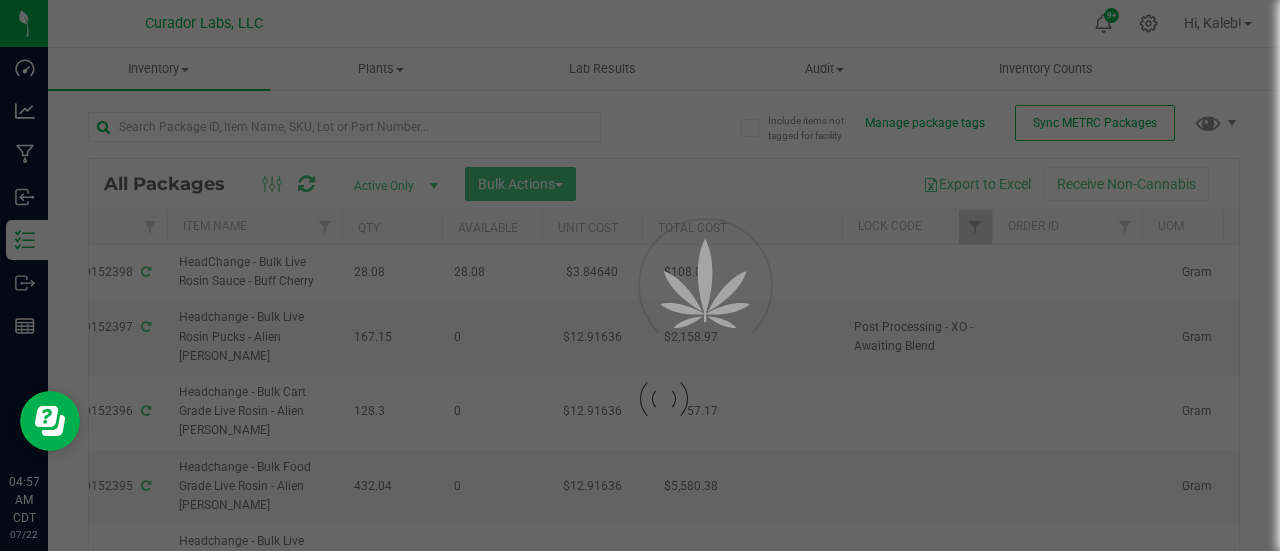 type on "[DATE]" 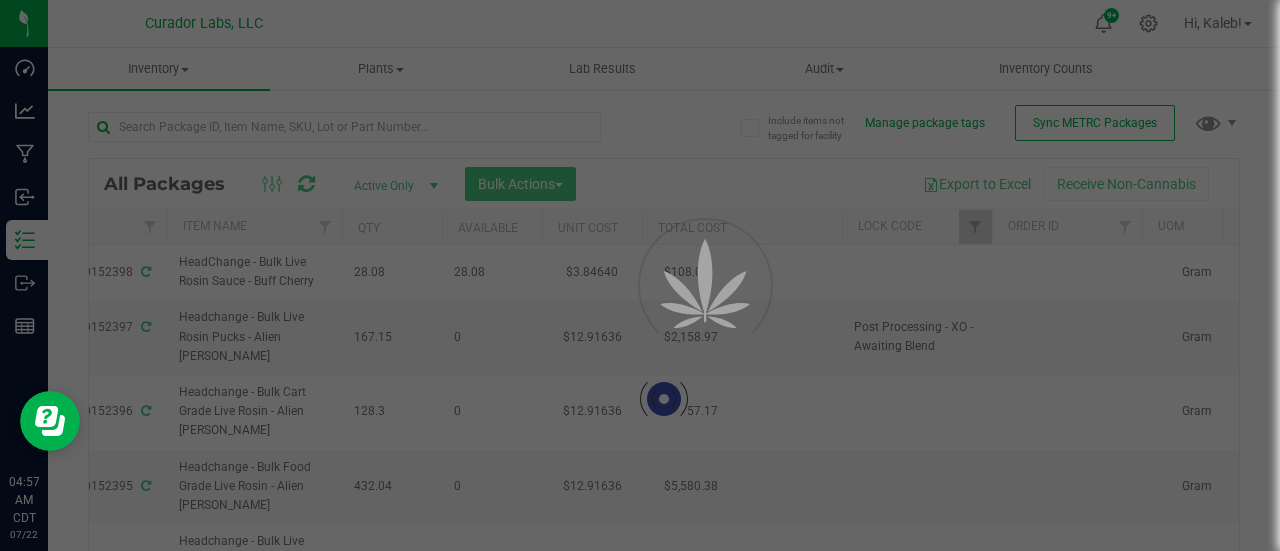 type on "[DATE]" 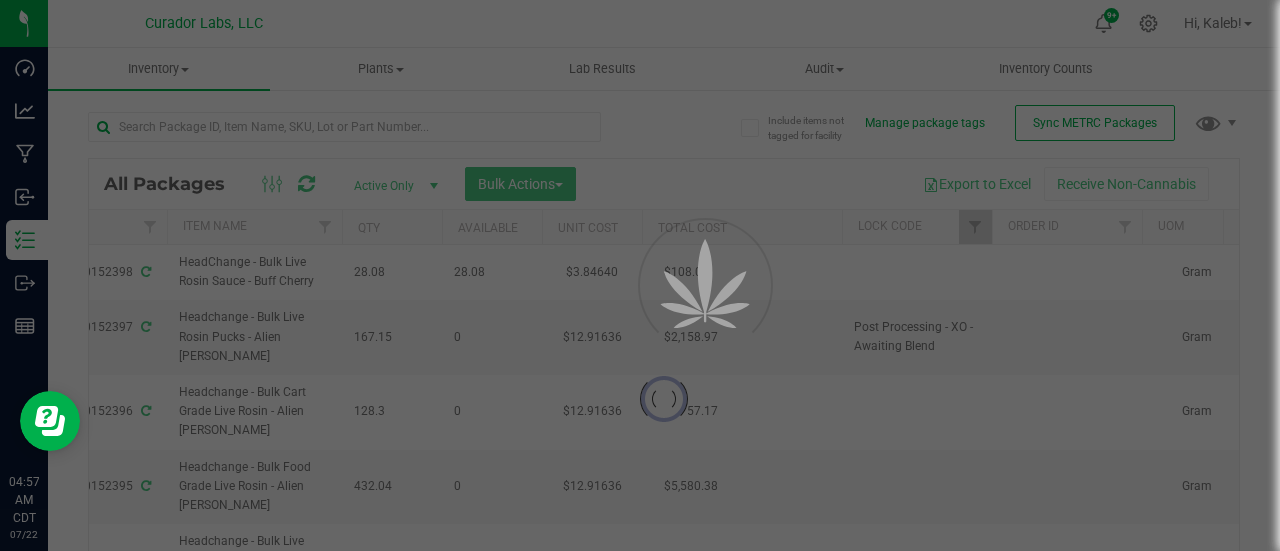 type on "[DATE]" 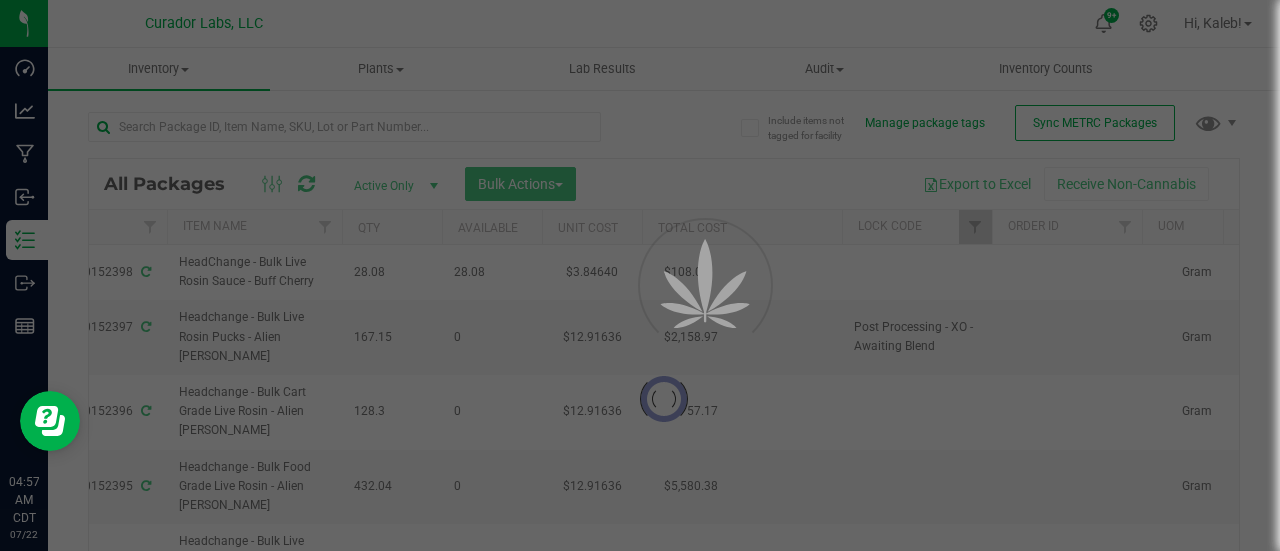 type on "[DATE]" 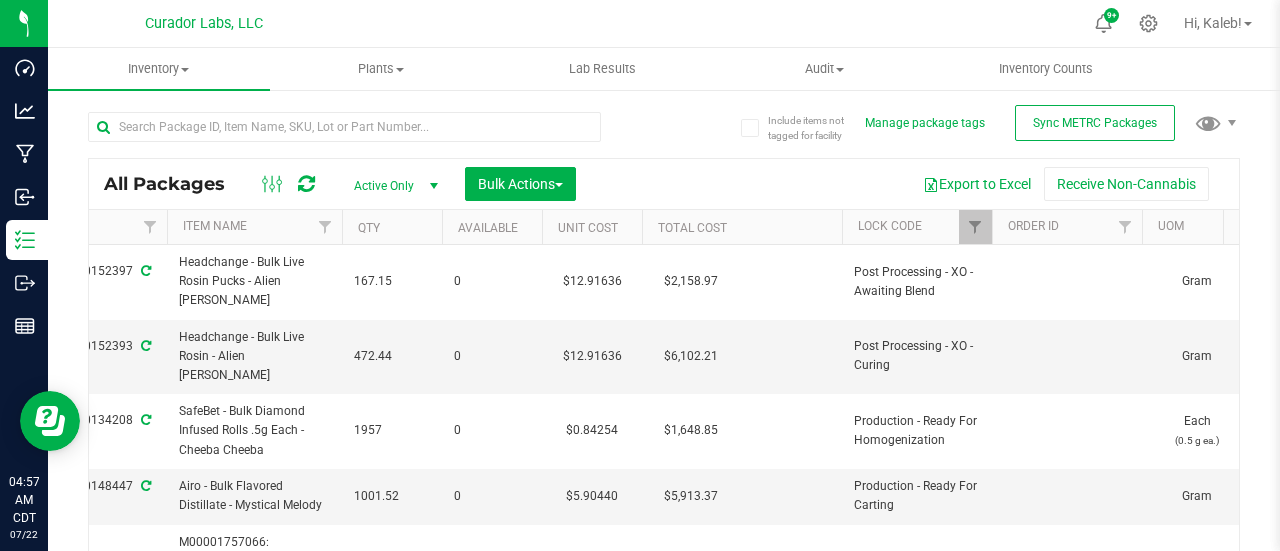 type on "[DATE]" 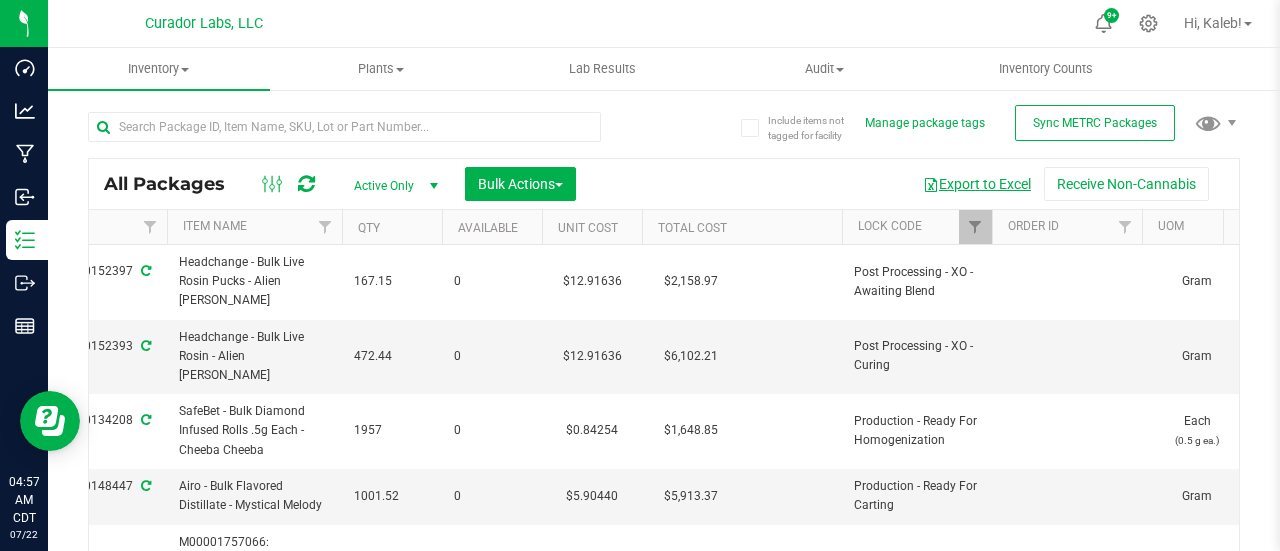 click on "Export to Excel" at bounding box center [977, 184] 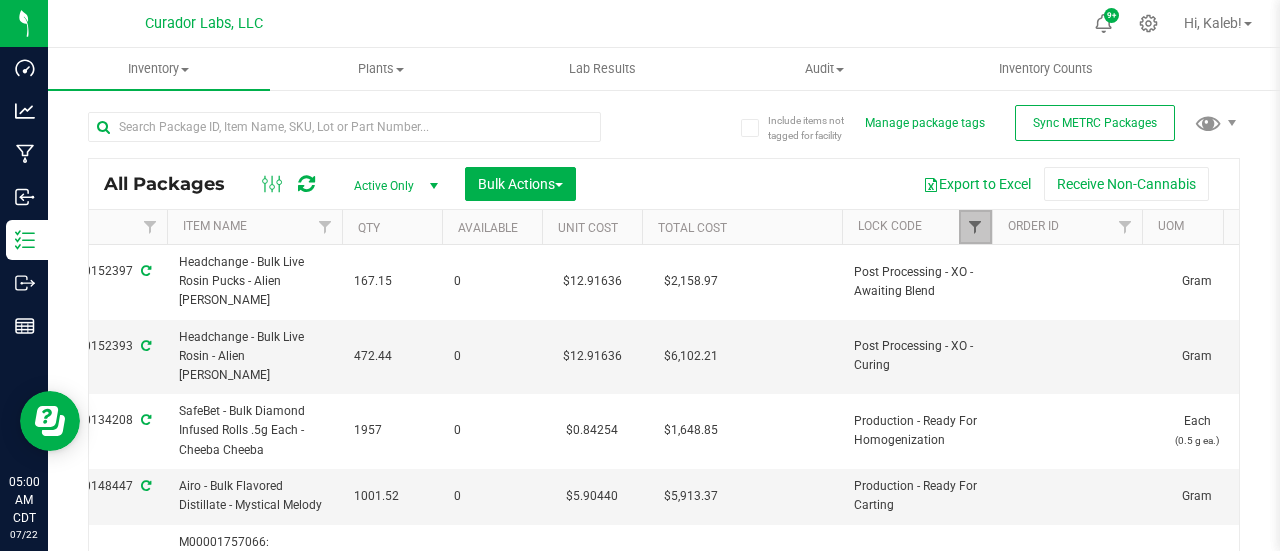 click at bounding box center (975, 227) 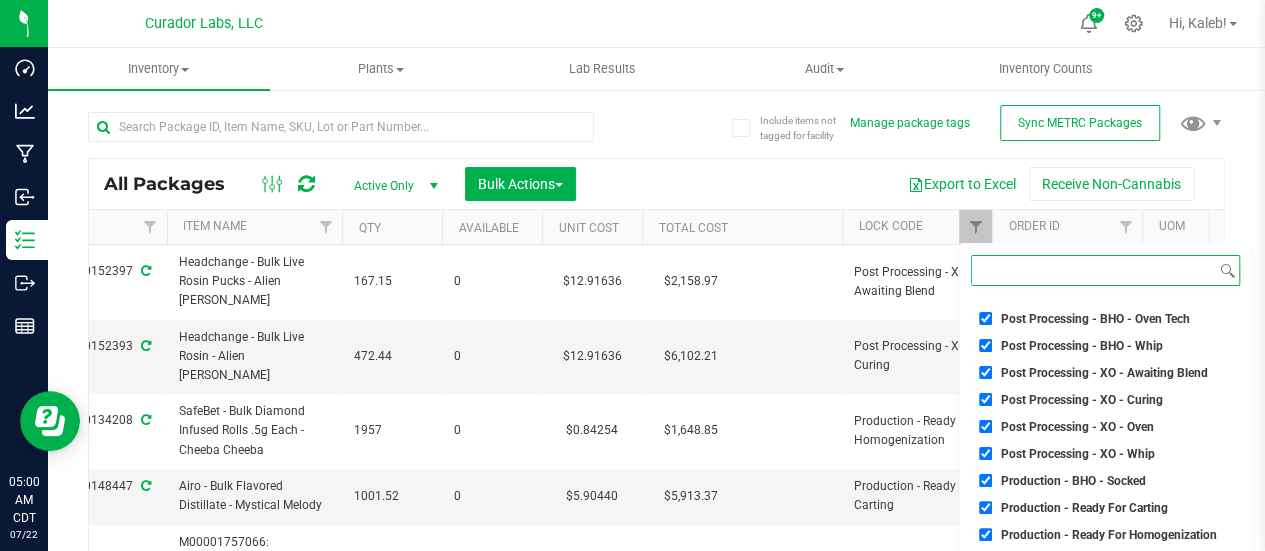 scroll, scrollTop: 0, scrollLeft: 0, axis: both 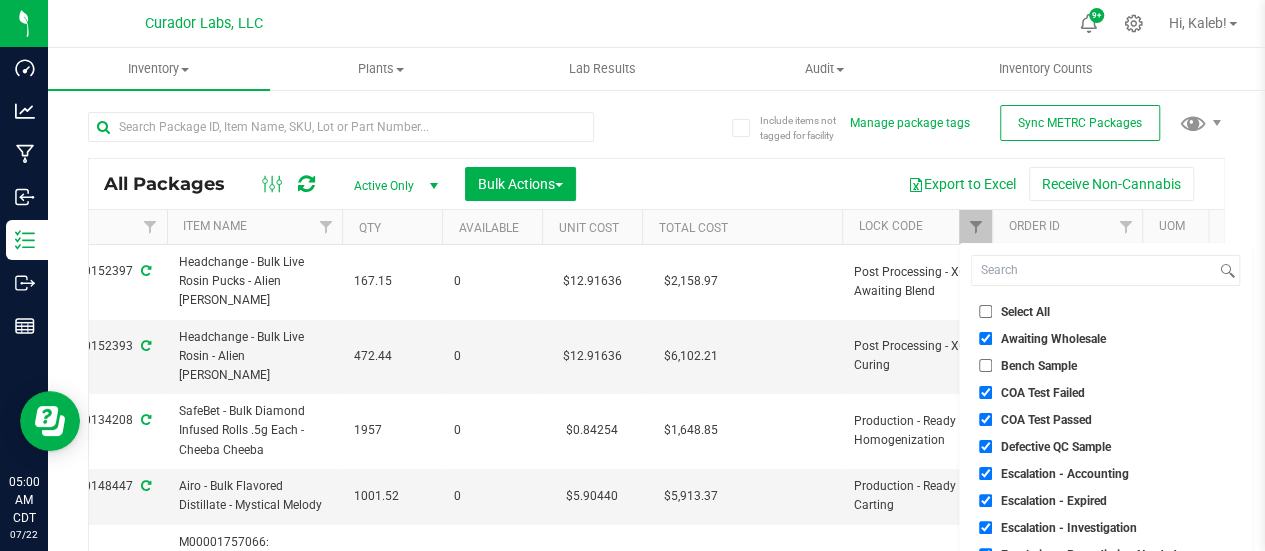 click on "Select All" at bounding box center (1025, 312) 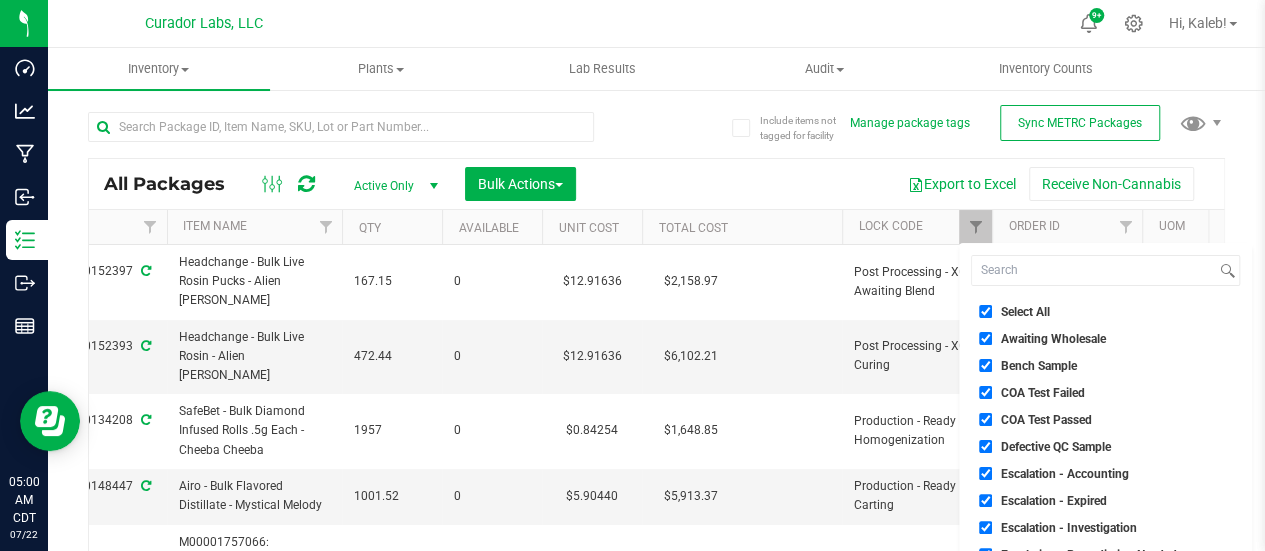 checkbox on "true" 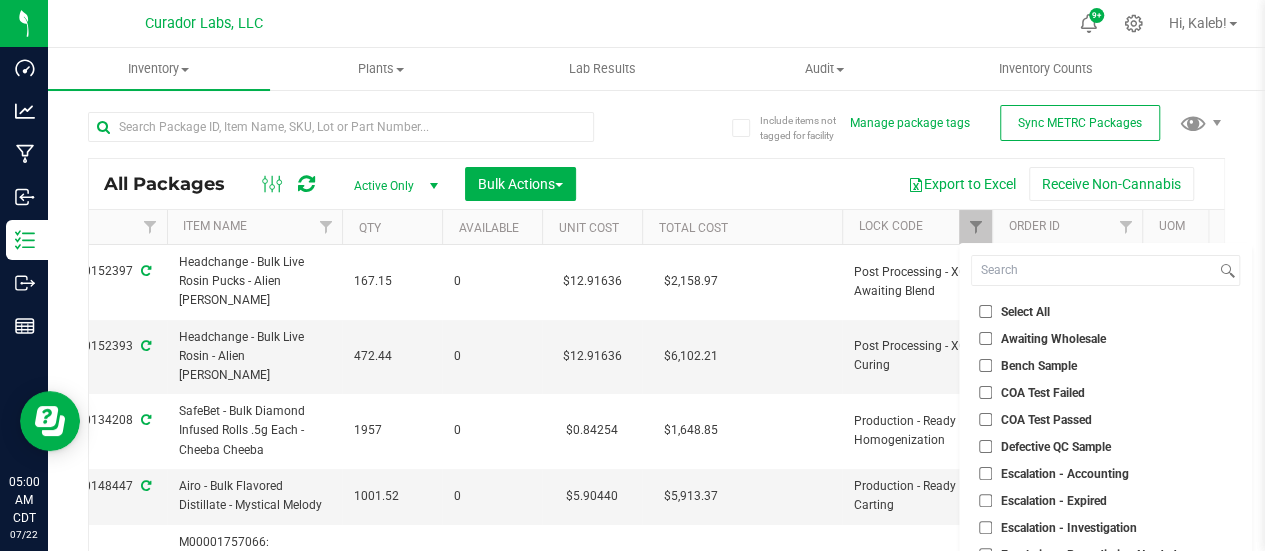 checkbox on "false" 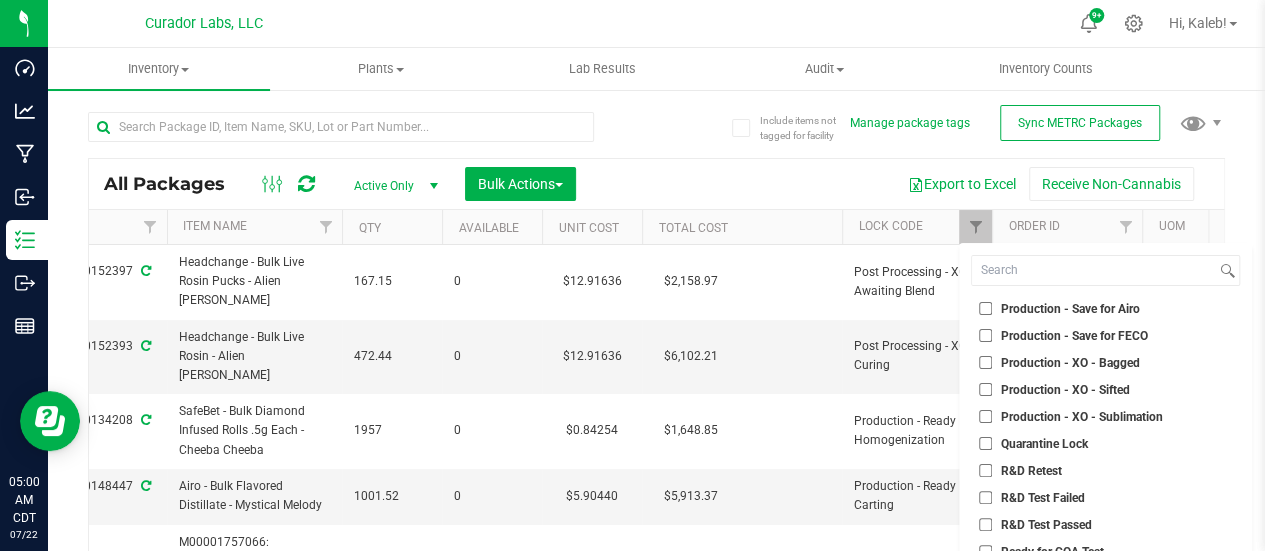 scroll, scrollTop: 1179, scrollLeft: 0, axis: vertical 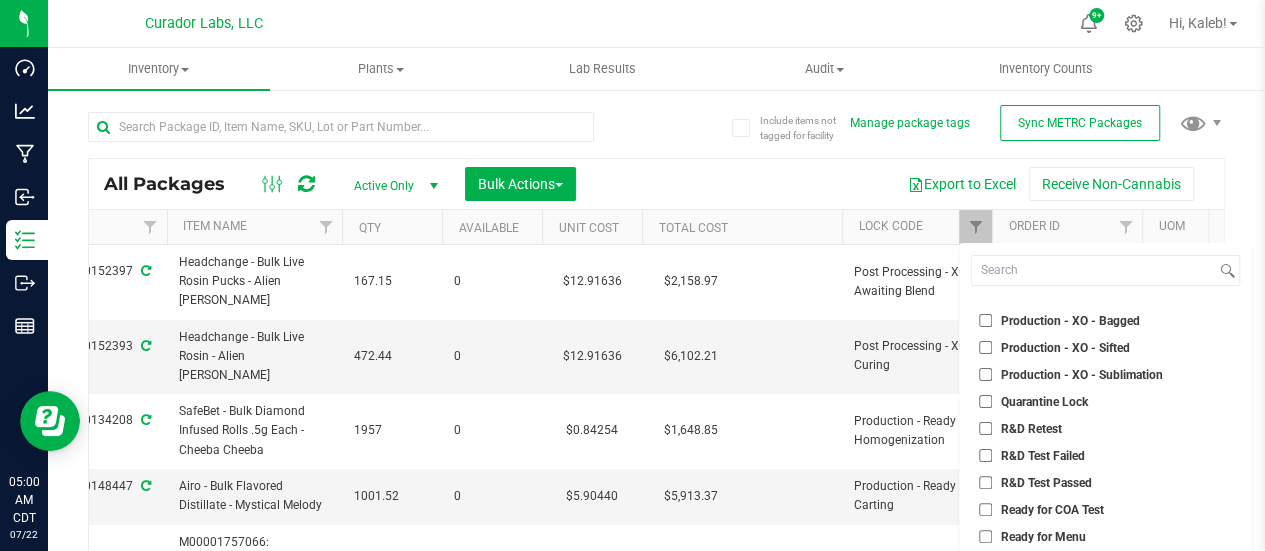 click on "Quarantine Lock" at bounding box center [985, 401] 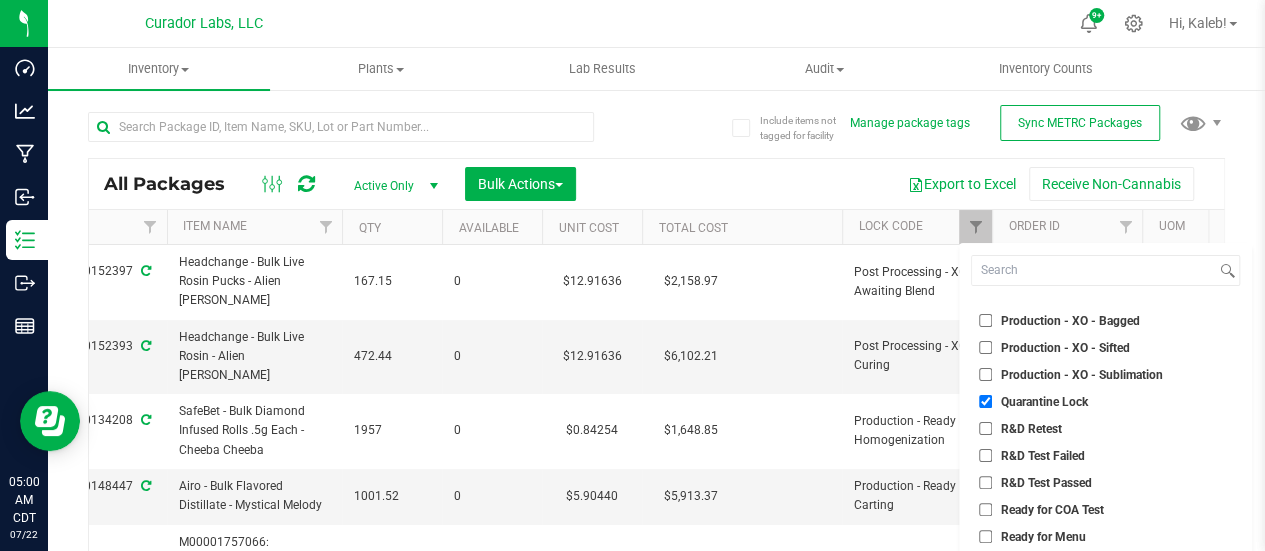 scroll, scrollTop: 142, scrollLeft: 0, axis: vertical 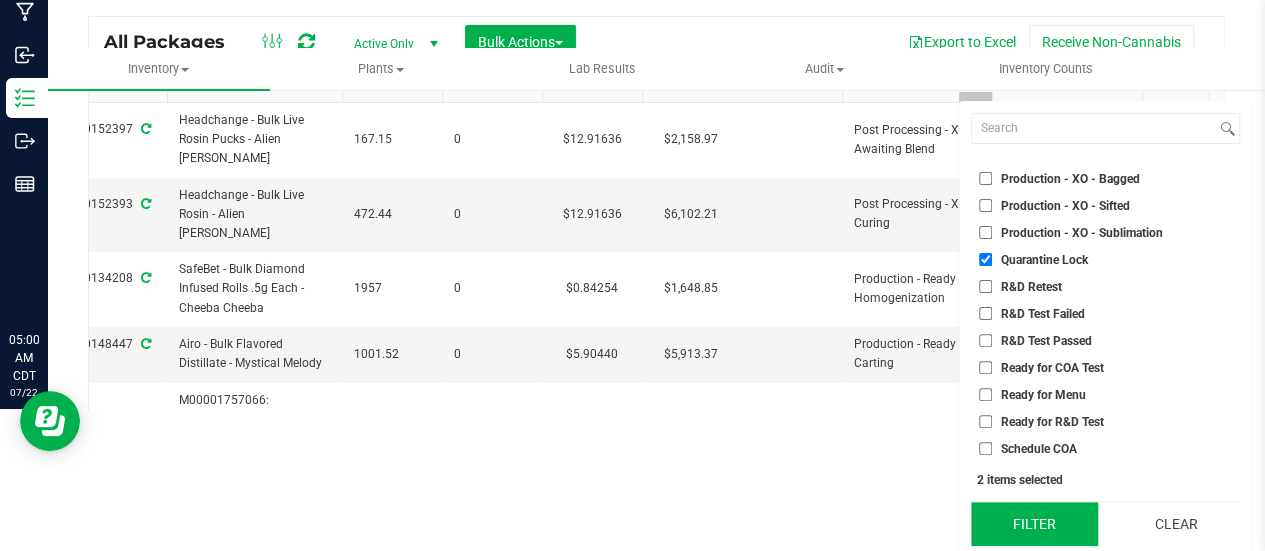 click on "Filter" at bounding box center (1034, 524) 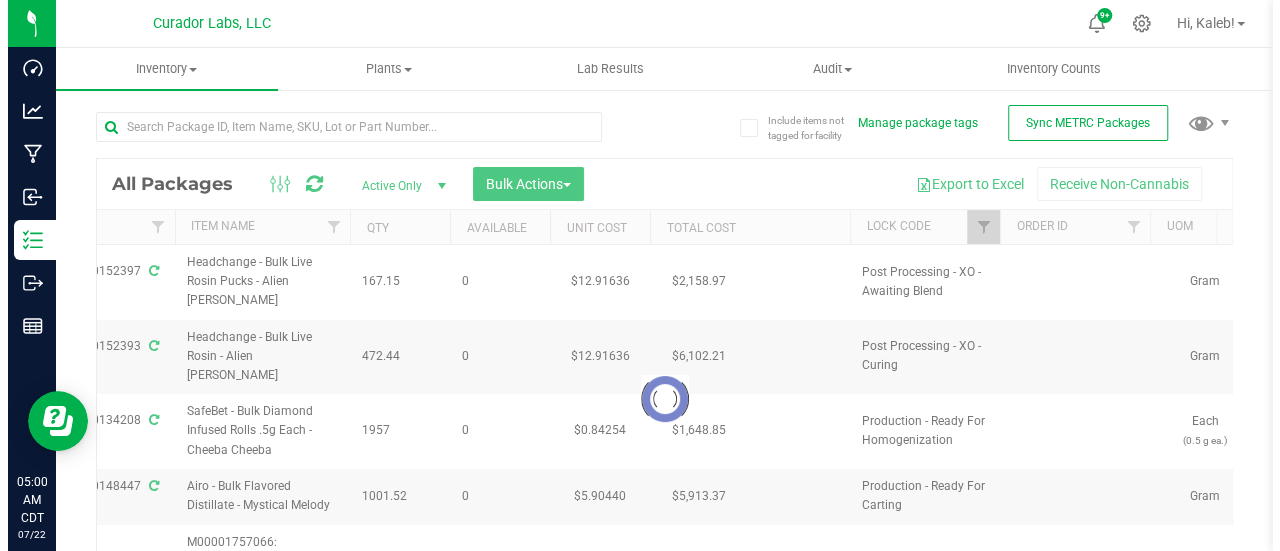 scroll, scrollTop: 0, scrollLeft: 0, axis: both 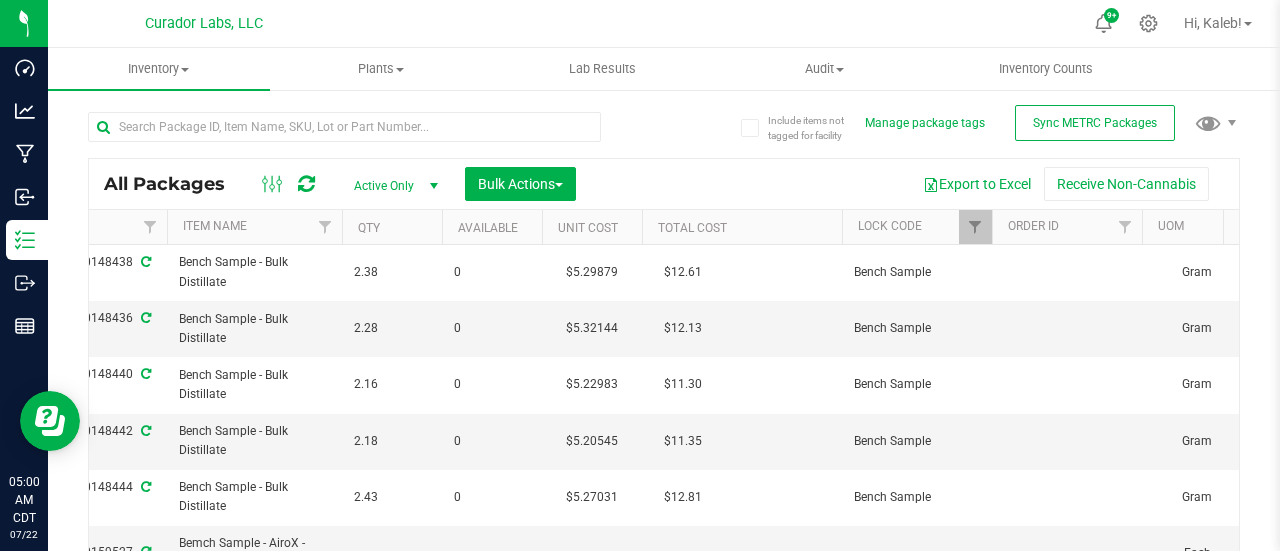 type on "[DATE]" 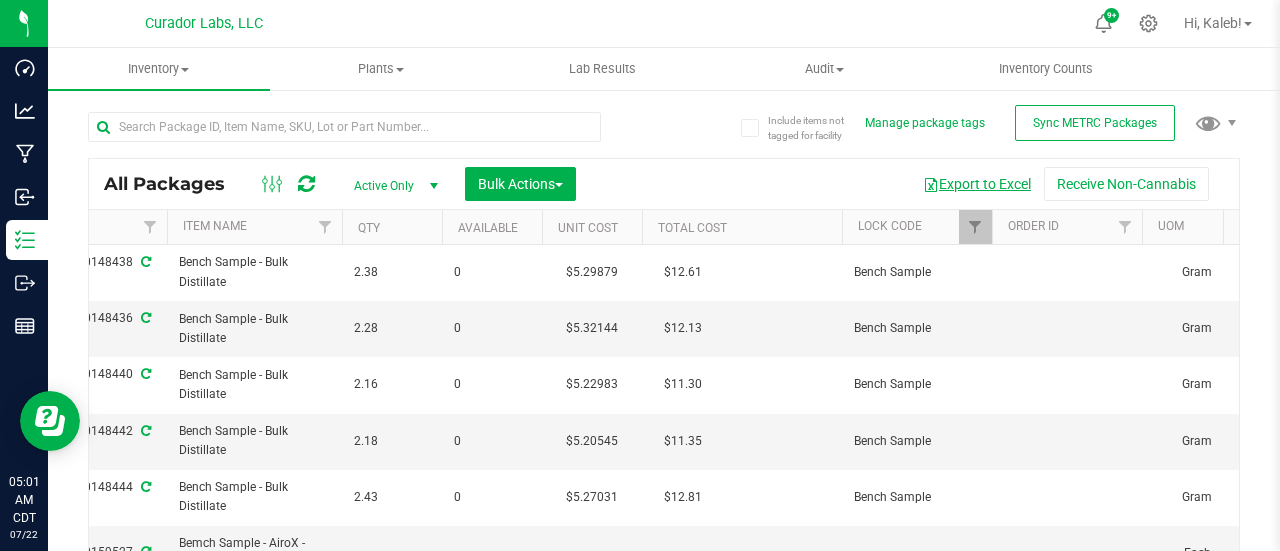 click on "Export to Excel" at bounding box center (977, 184) 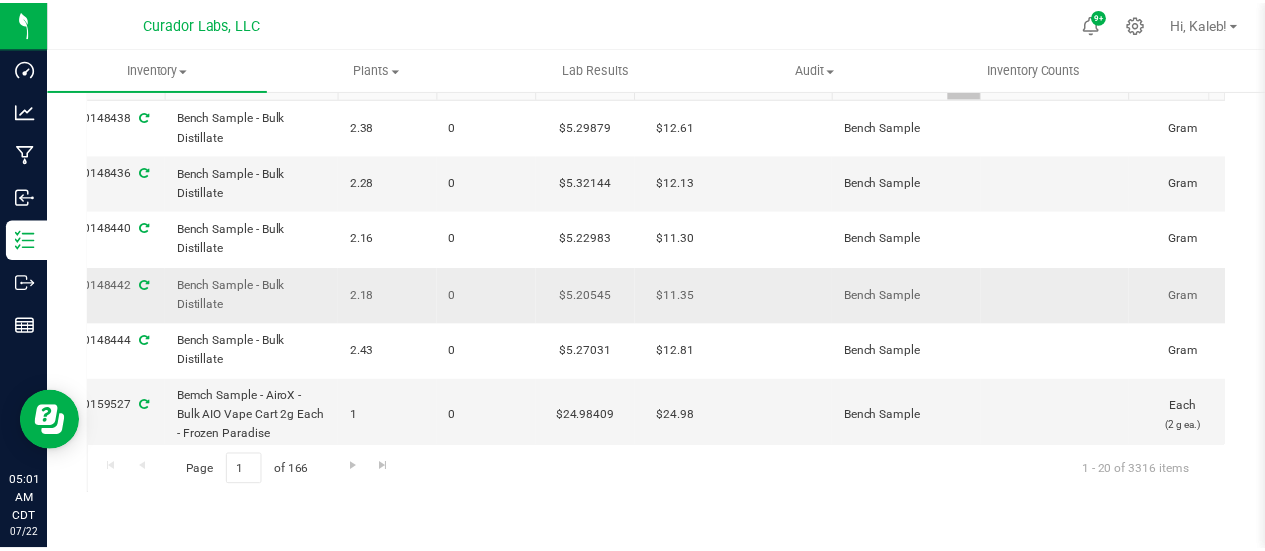 scroll, scrollTop: 0, scrollLeft: 0, axis: both 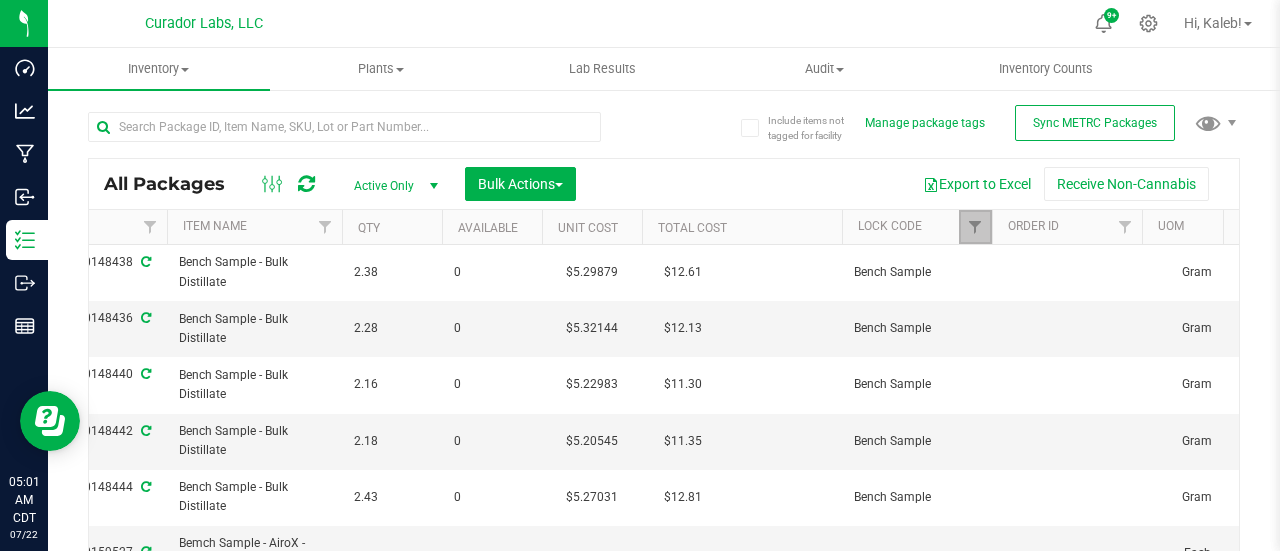 click at bounding box center (975, 227) 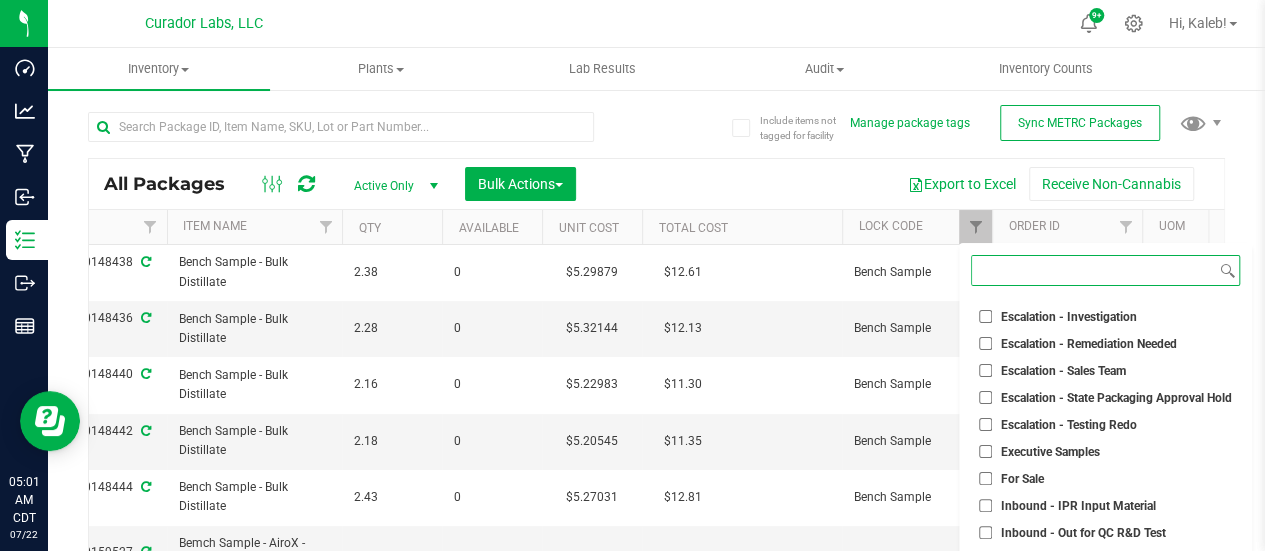scroll, scrollTop: 1179, scrollLeft: 0, axis: vertical 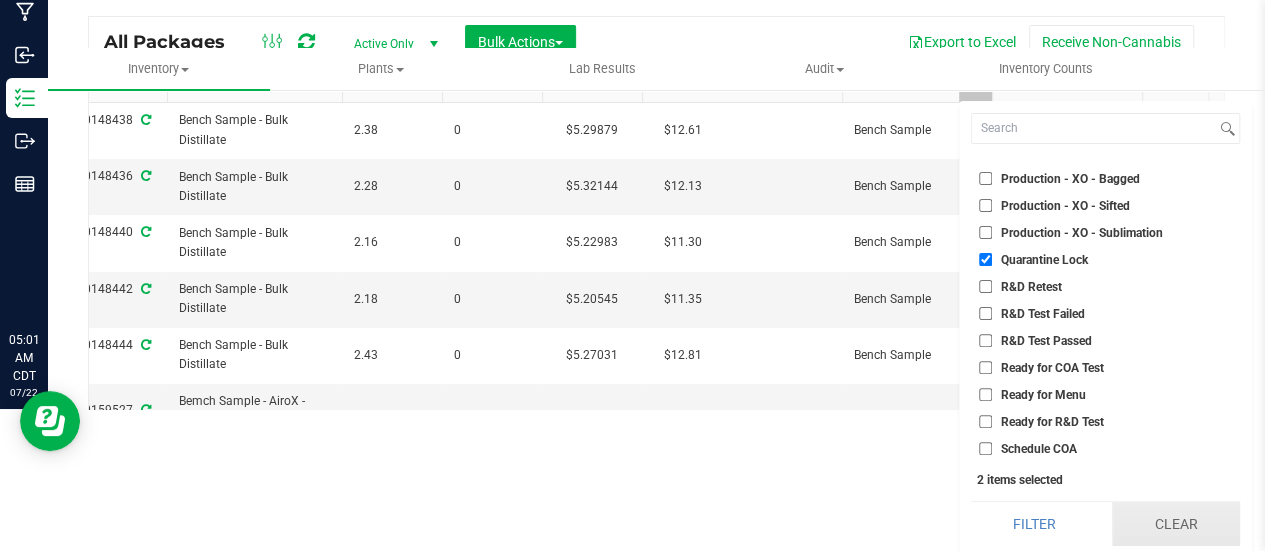 click on "Clear" at bounding box center (1176, 524) 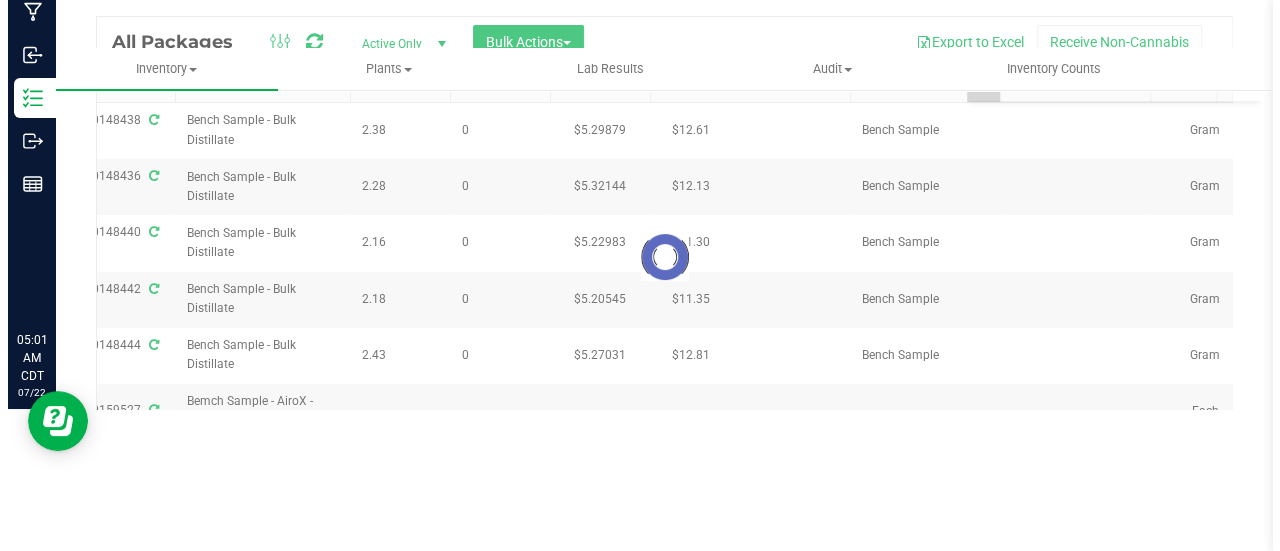 scroll, scrollTop: 0, scrollLeft: 0, axis: both 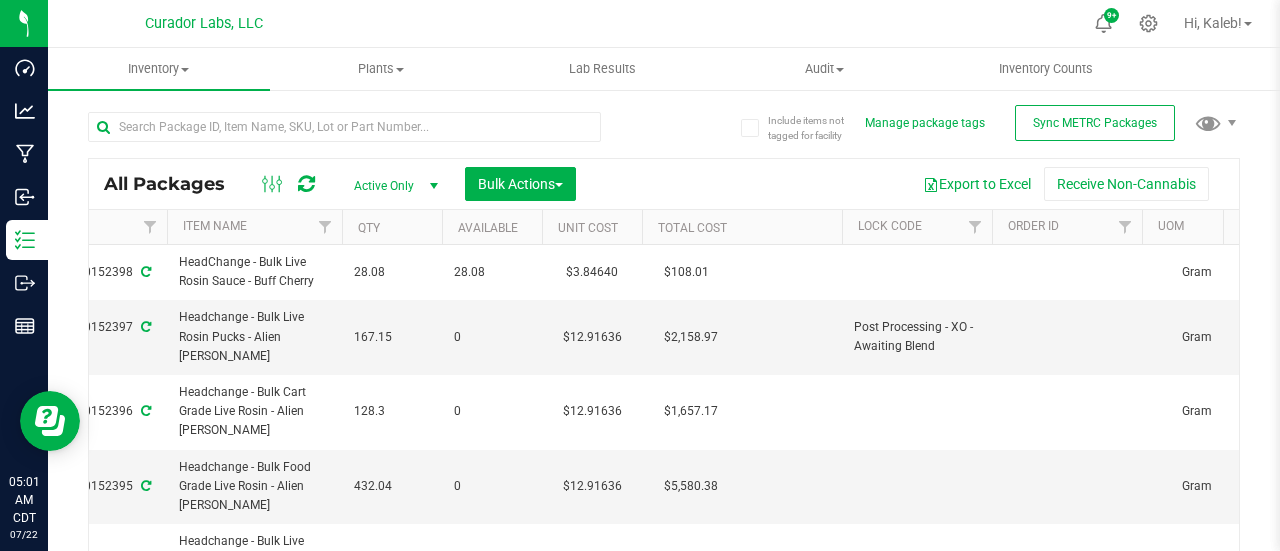 click on "Export to Excel
Receive Non-Cannabis" at bounding box center [907, 184] 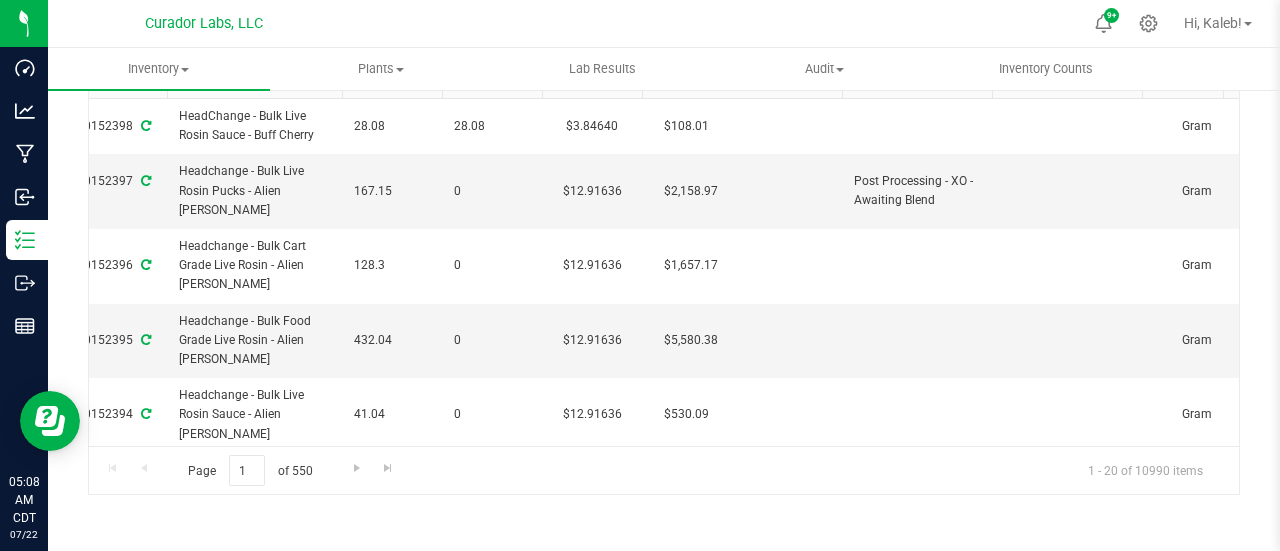 click on "Include items not tagged for facility
Manage package tags
Sync METRC Packages
All Packages
Active Only Active Only Lab Samples Locked All External Internal
Bulk Actions
Add to manufacturing run" at bounding box center [664, 239] 